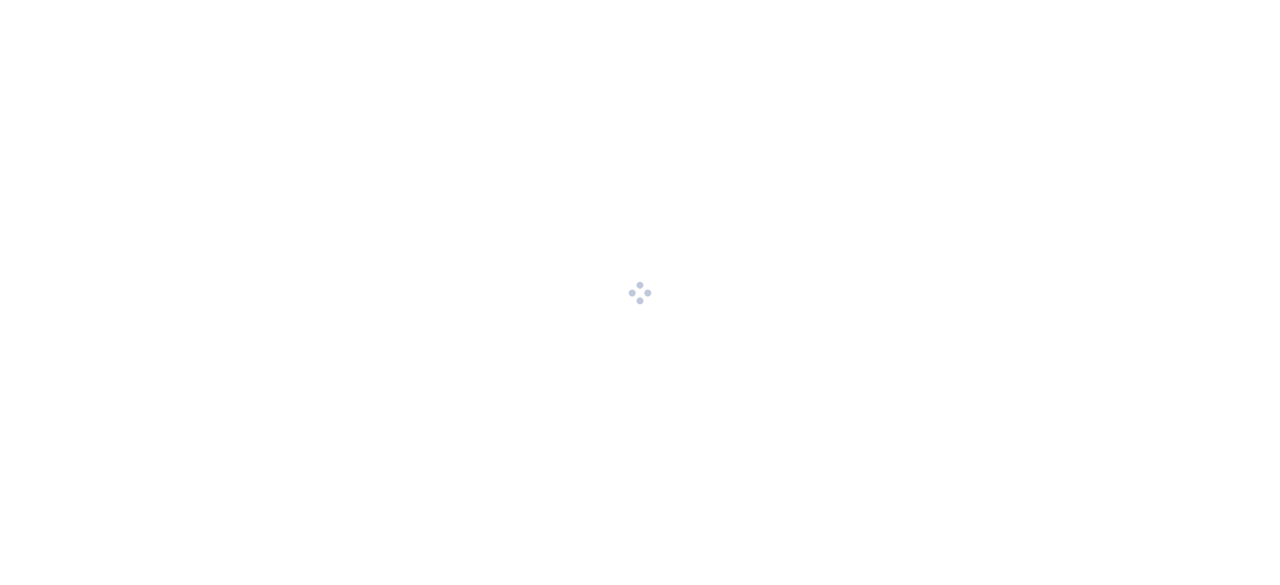 scroll, scrollTop: 0, scrollLeft: 0, axis: both 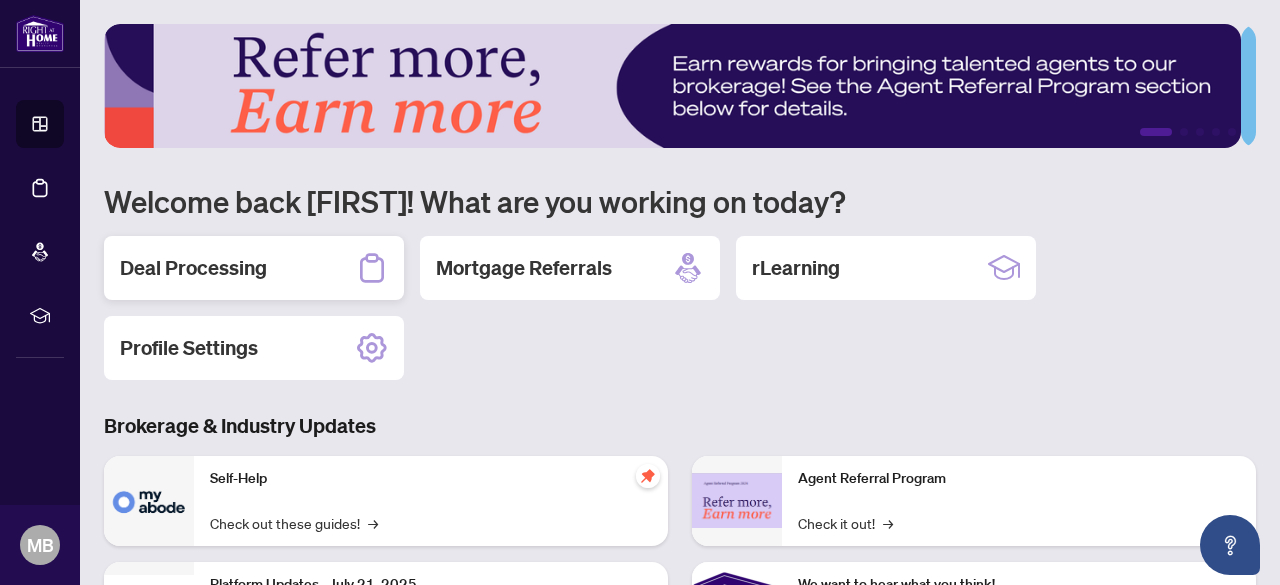 click on "Deal Processing" at bounding box center (193, 268) 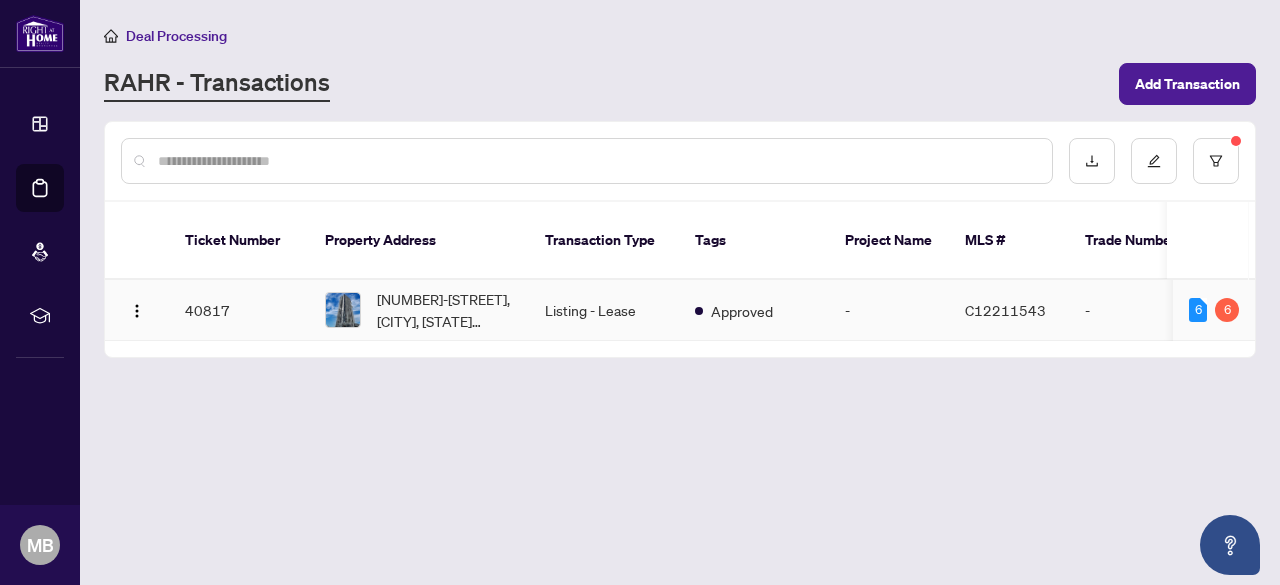 click on "40817" at bounding box center (239, 310) 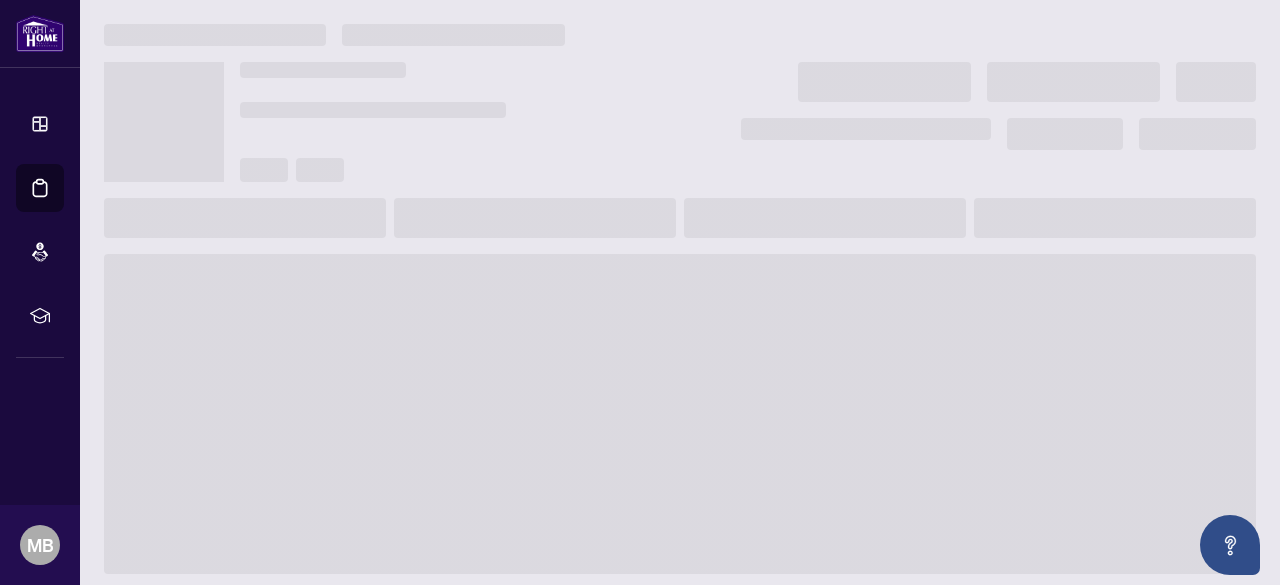 click at bounding box center [680, 414] 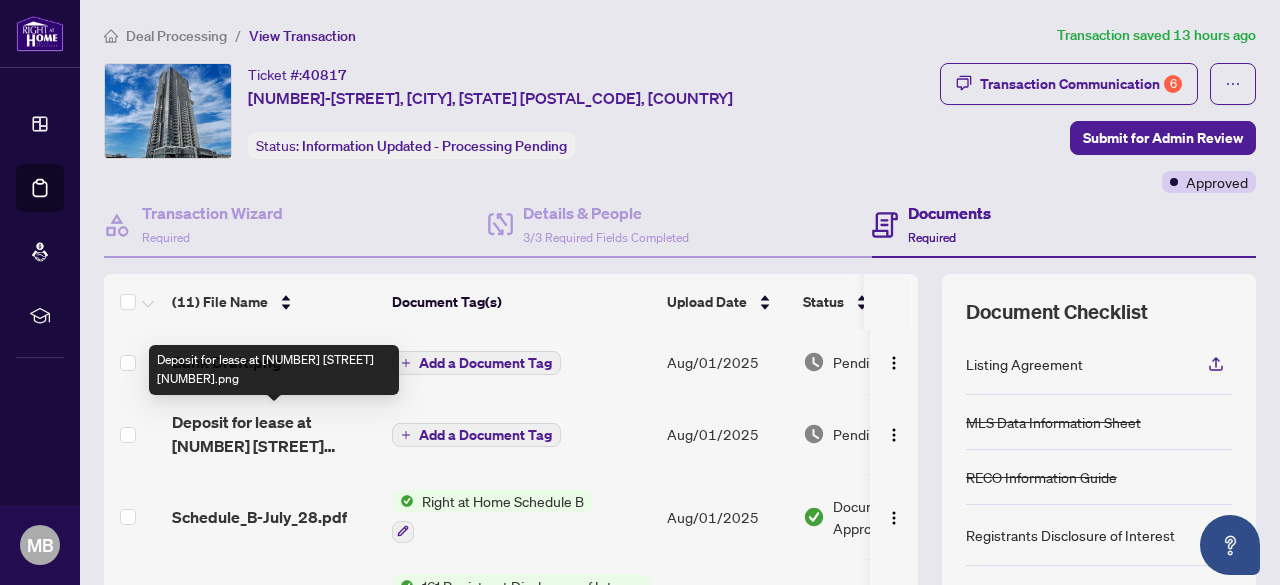 click on "Deposit for lease at [NUMBER] [STREET] [NUMBER].png" at bounding box center [274, 434] 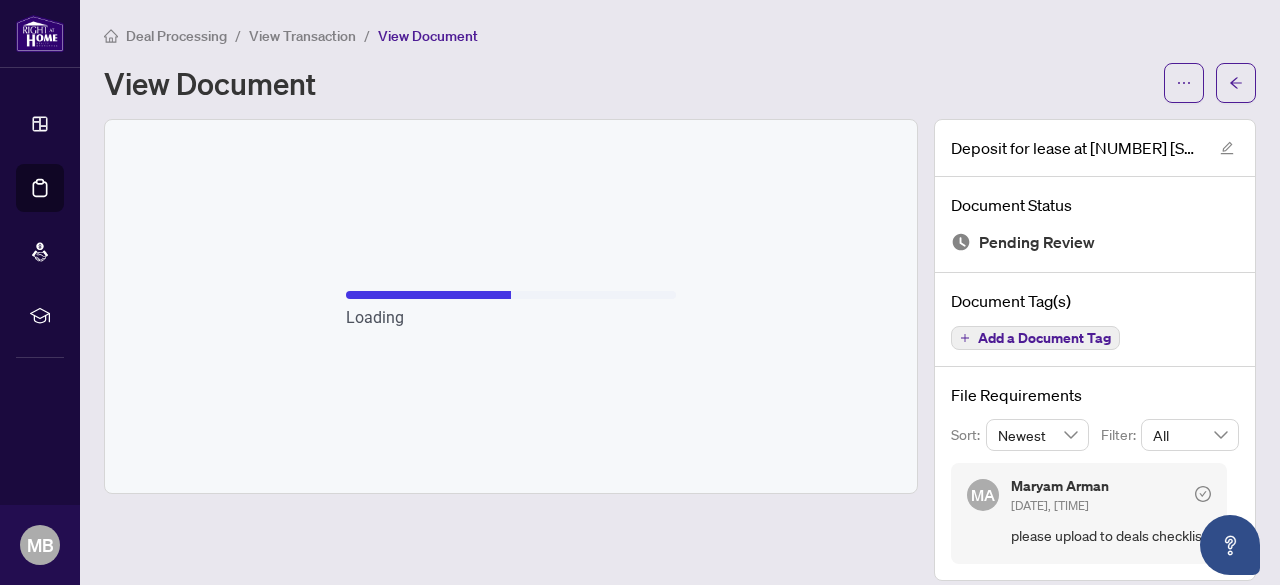 click on "Loading" at bounding box center [511, 306] 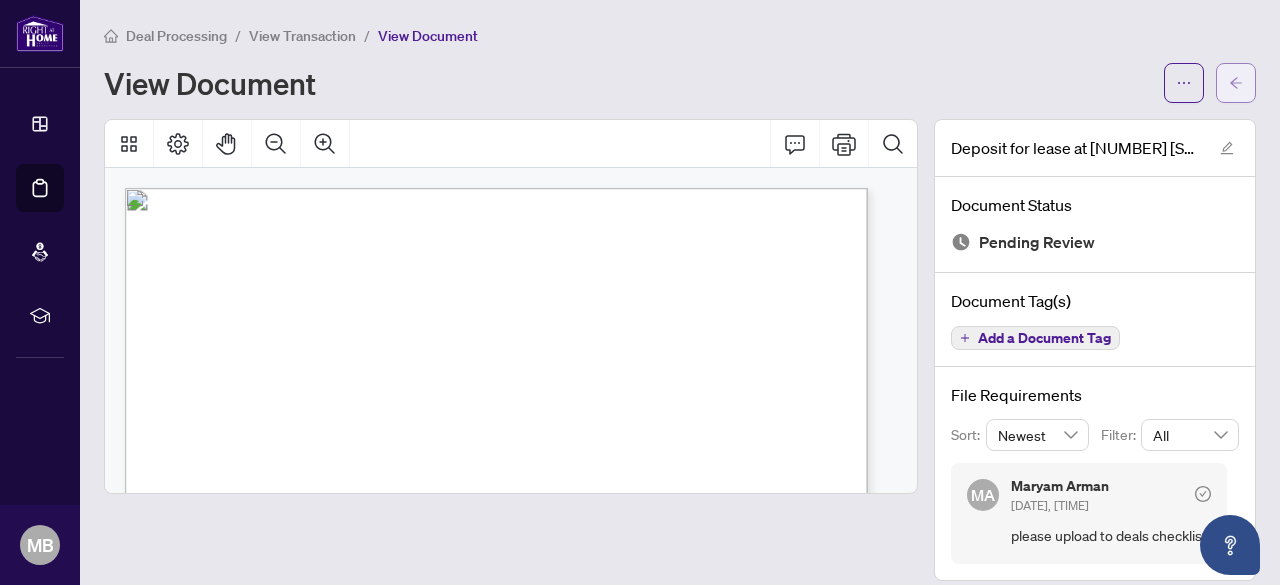 click at bounding box center (1236, 83) 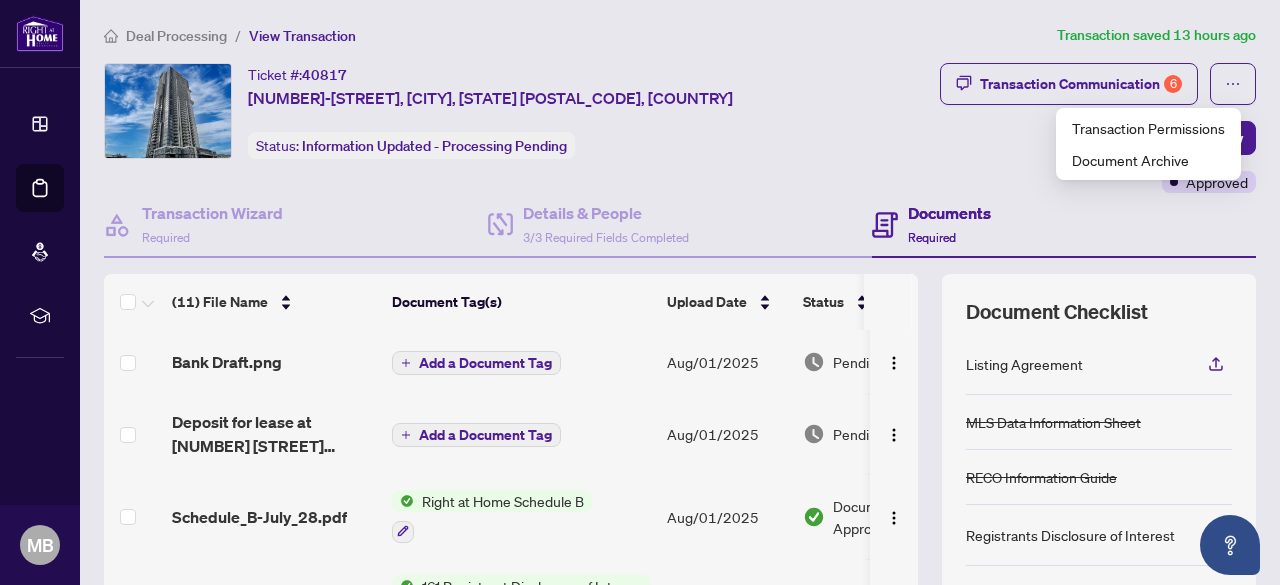 type 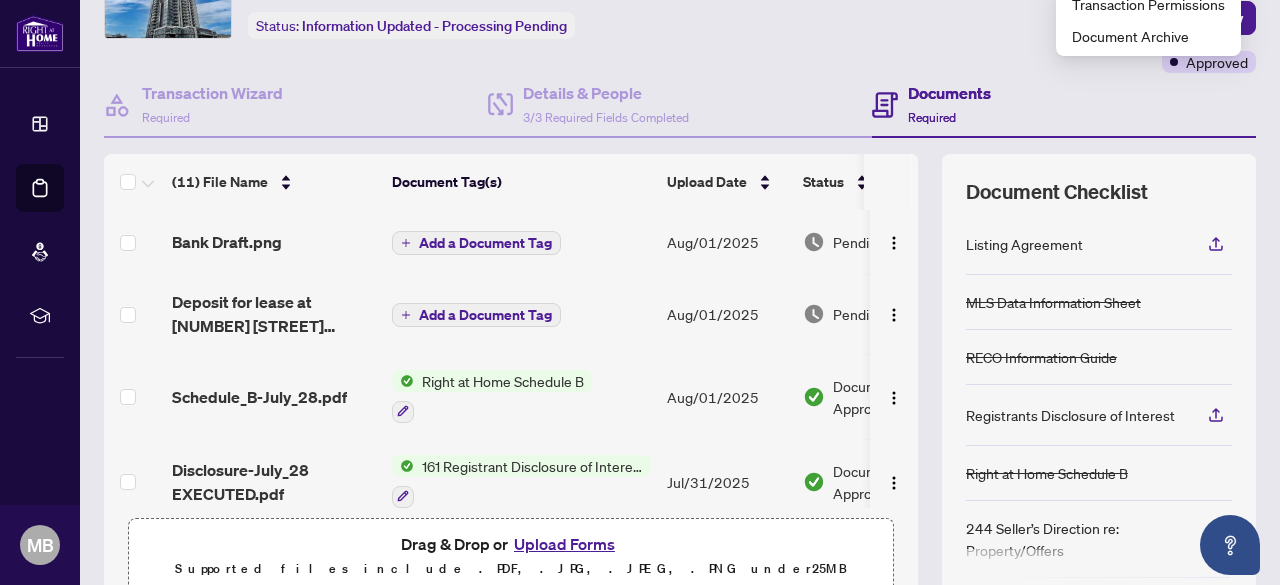 scroll, scrollTop: 160, scrollLeft: 0, axis: vertical 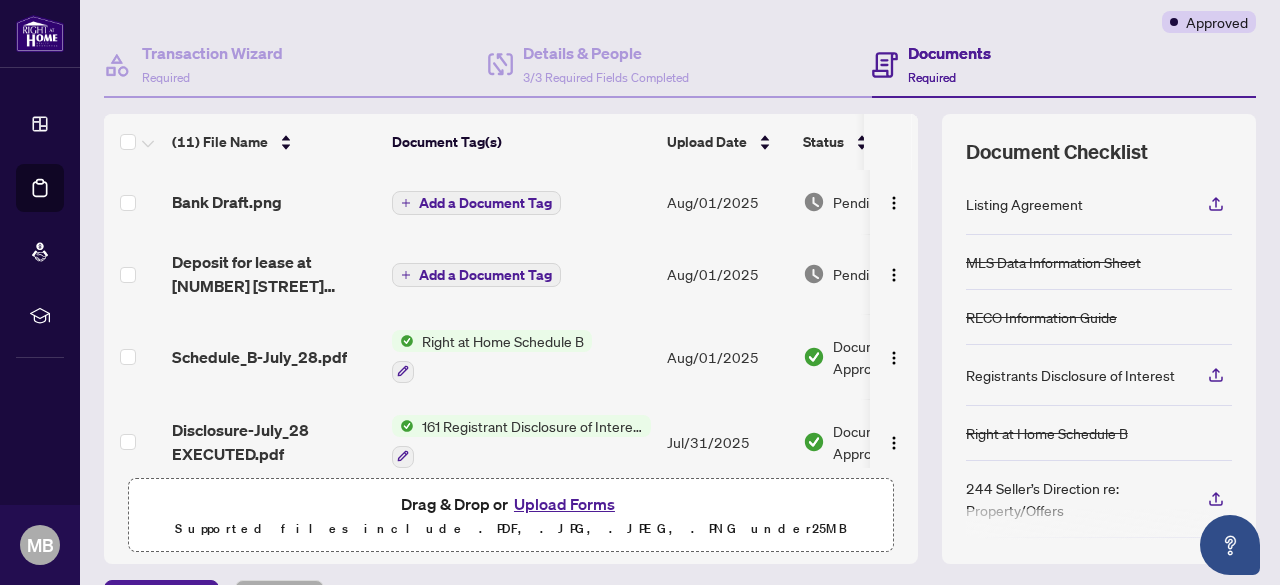 click on "(11) File Name Document Tag(s) Upload Date Status" at bounding box center (561, 142) 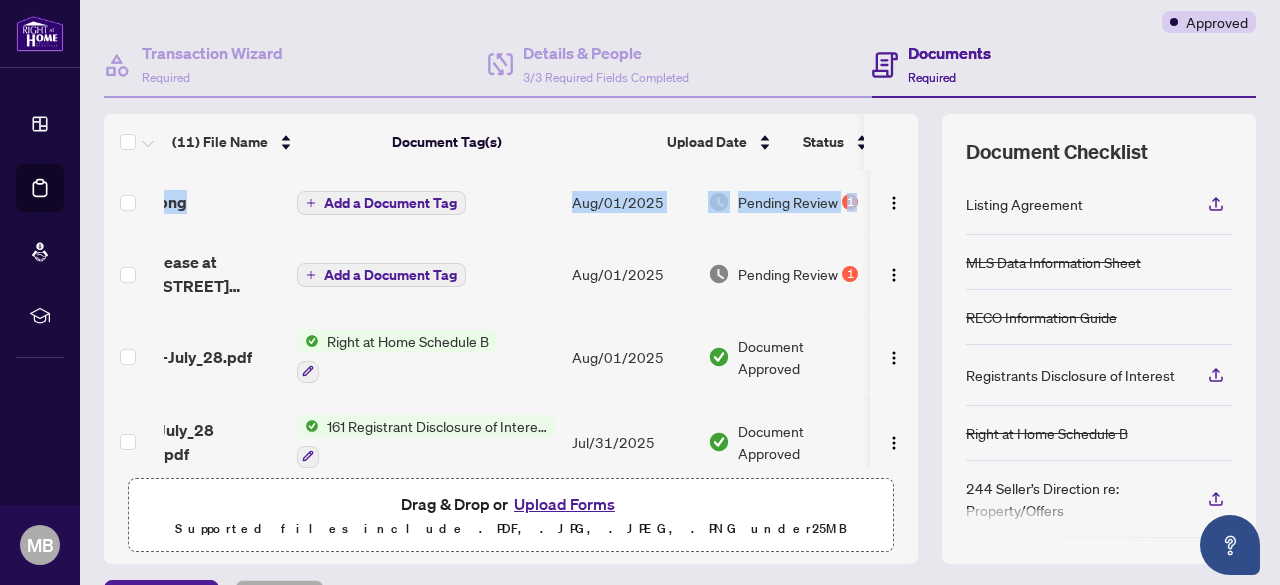 scroll, scrollTop: 0, scrollLeft: 96, axis: horizontal 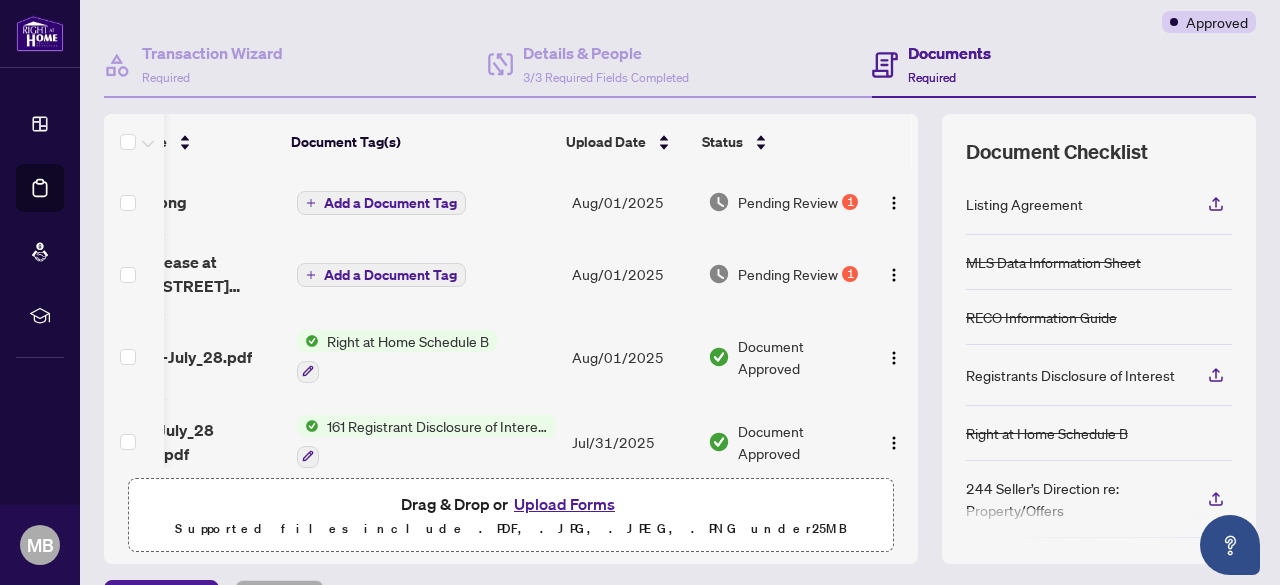 drag, startPoint x: 898, startPoint y: 142, endPoint x: 898, endPoint y: 185, distance: 43 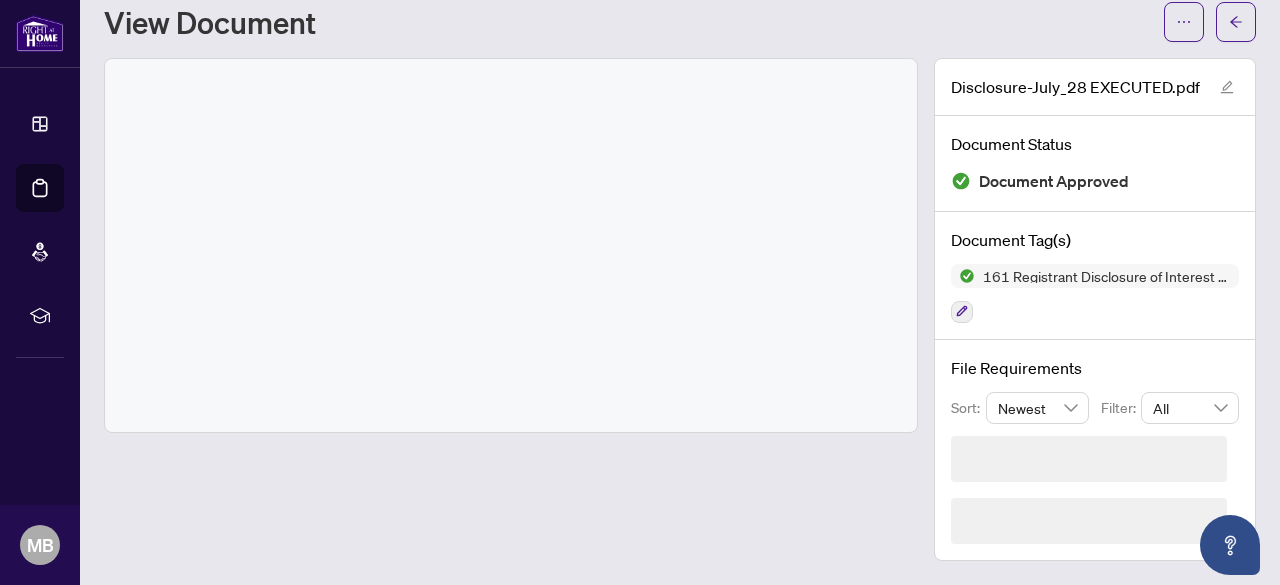 scroll, scrollTop: 0, scrollLeft: 0, axis: both 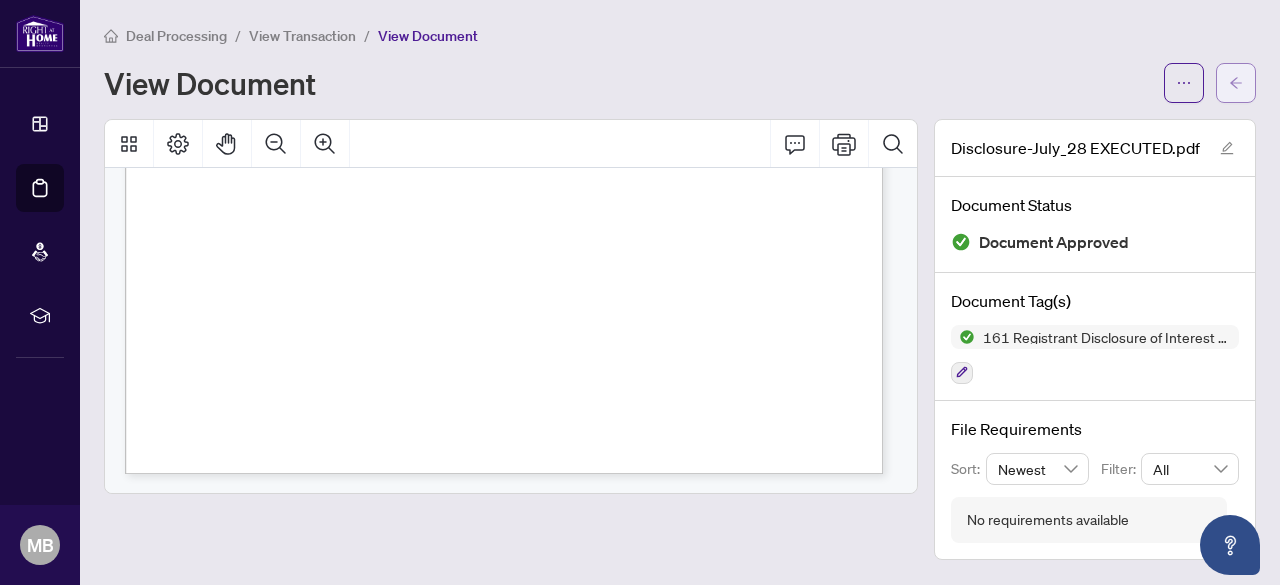 click 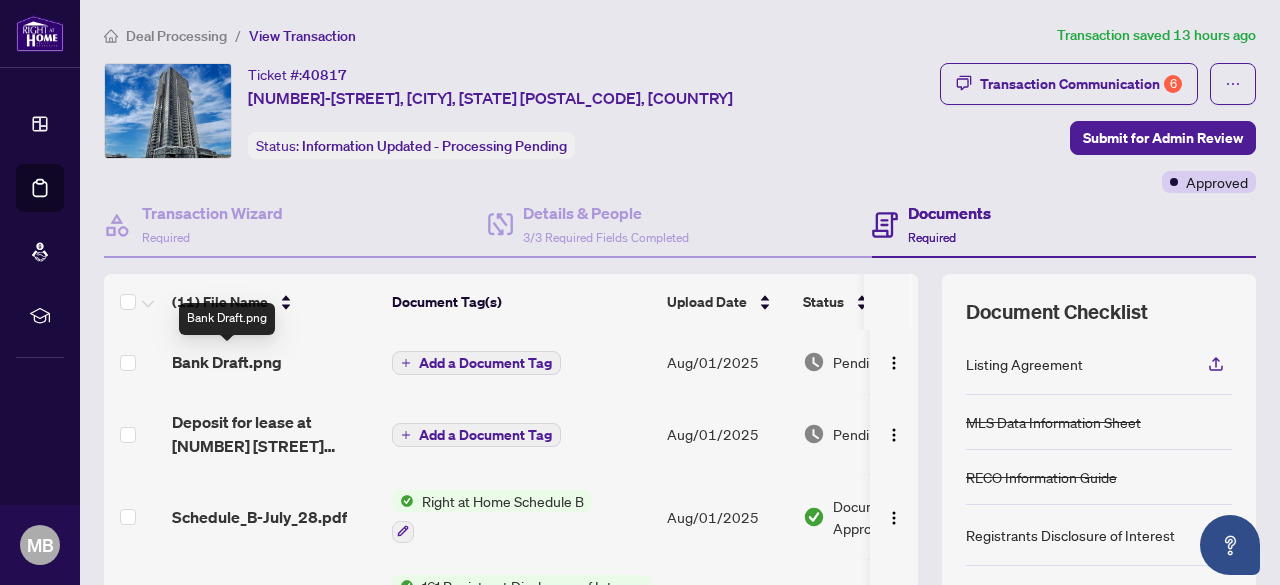 click on "Bank Draft.png" at bounding box center (227, 362) 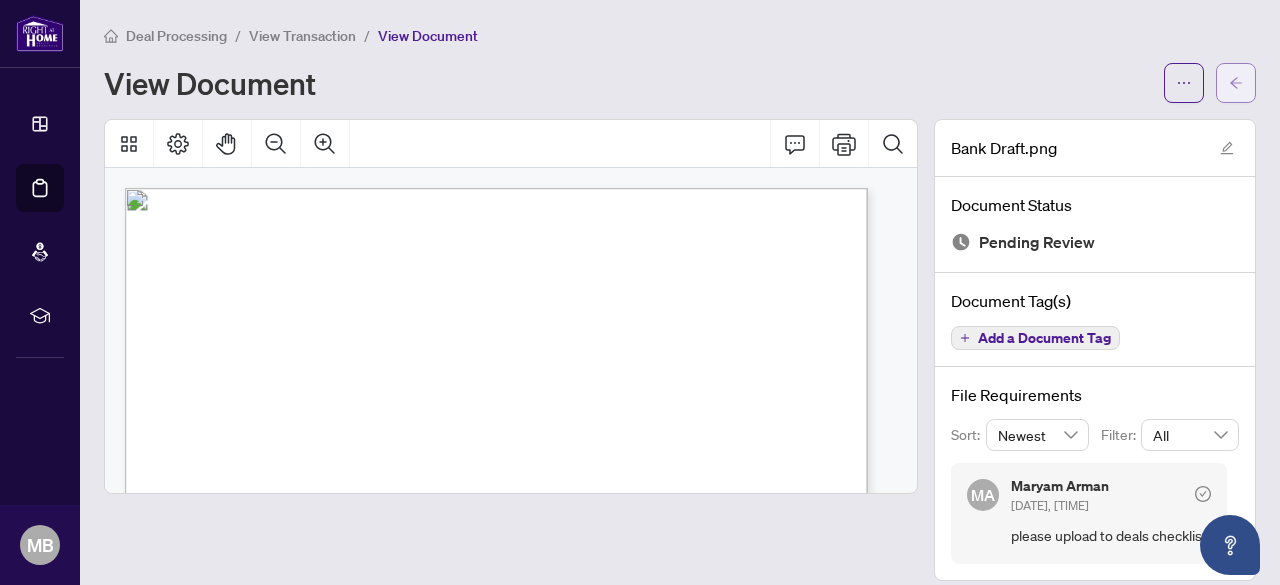click 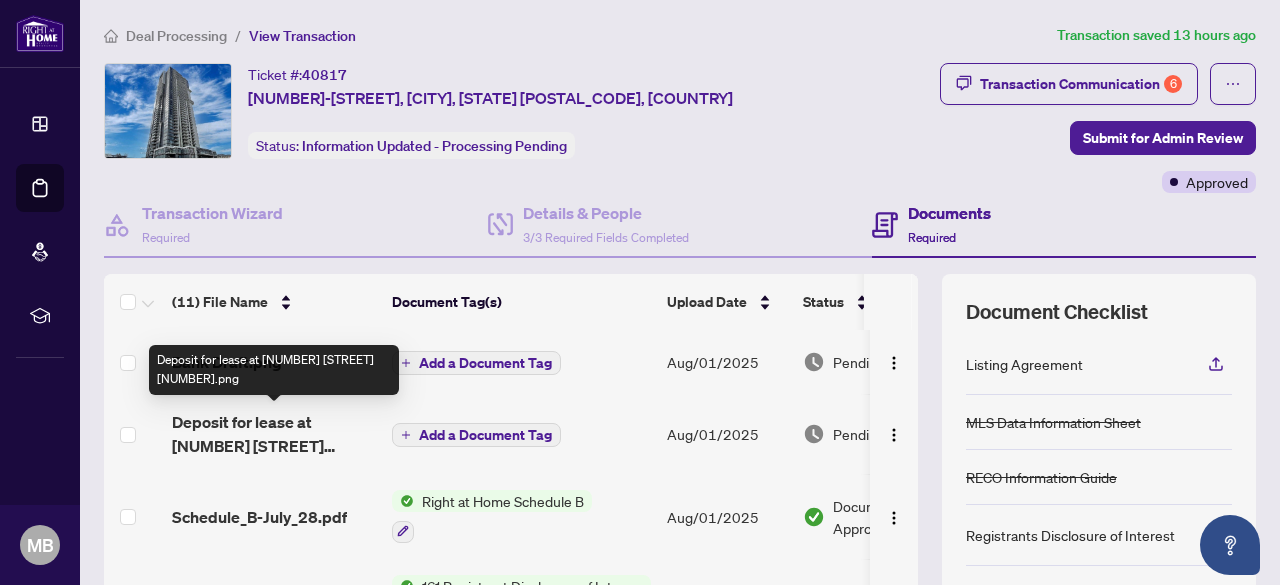 click on "Deposit for lease at [NUMBER] [STREET] [NUMBER].png" at bounding box center [274, 434] 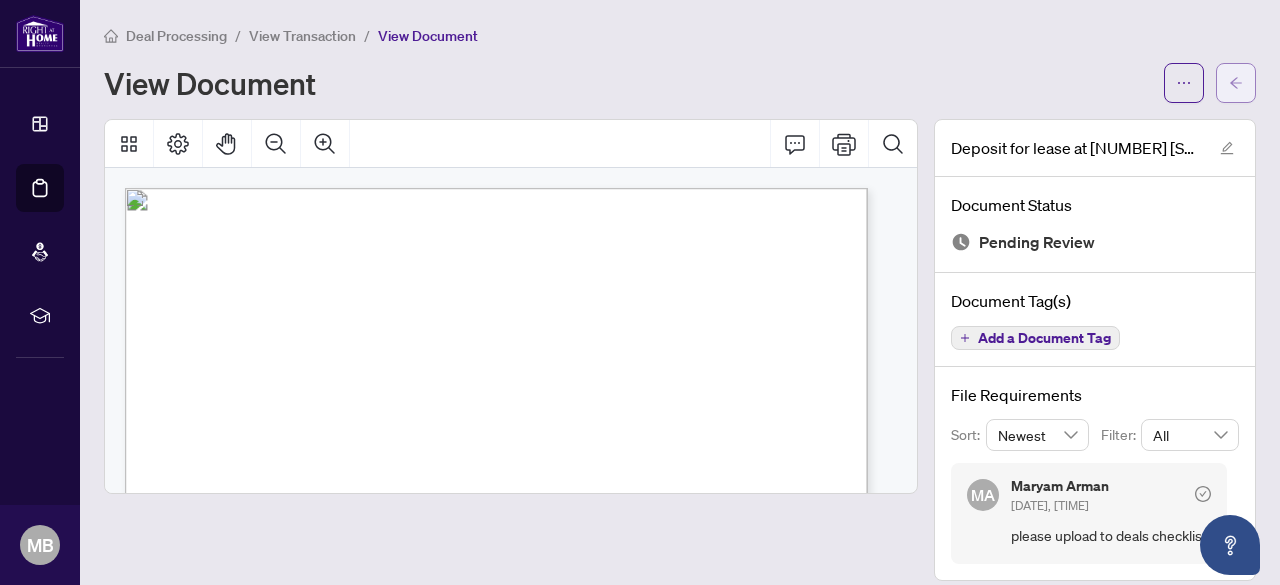 click at bounding box center [1236, 83] 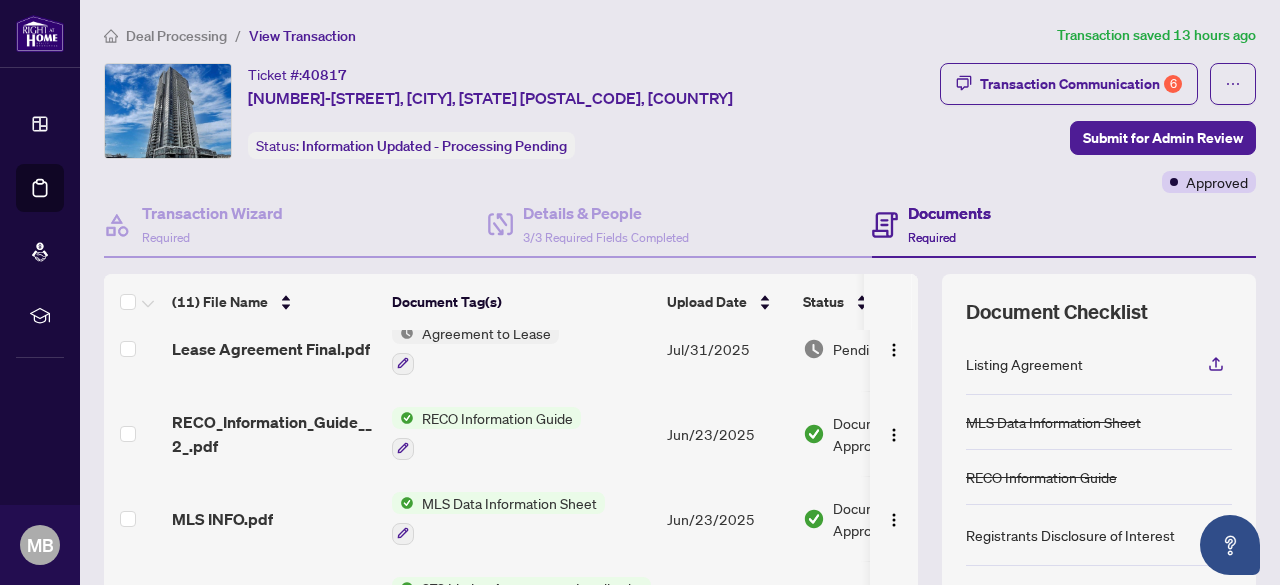scroll, scrollTop: 567, scrollLeft: 0, axis: vertical 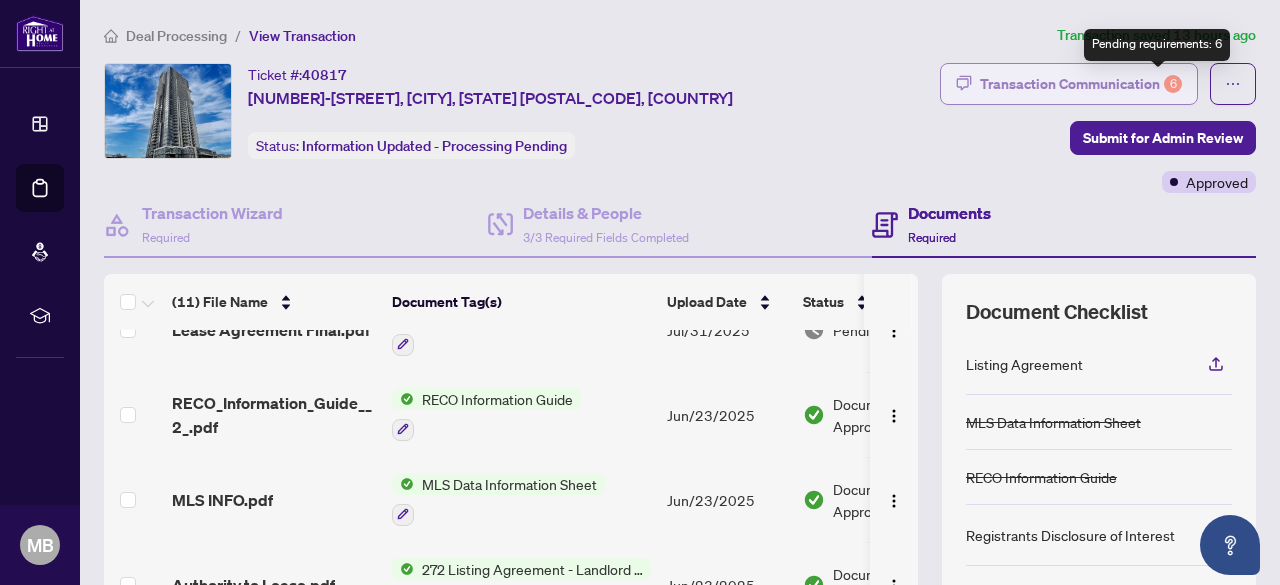 click on "6" at bounding box center [1173, 84] 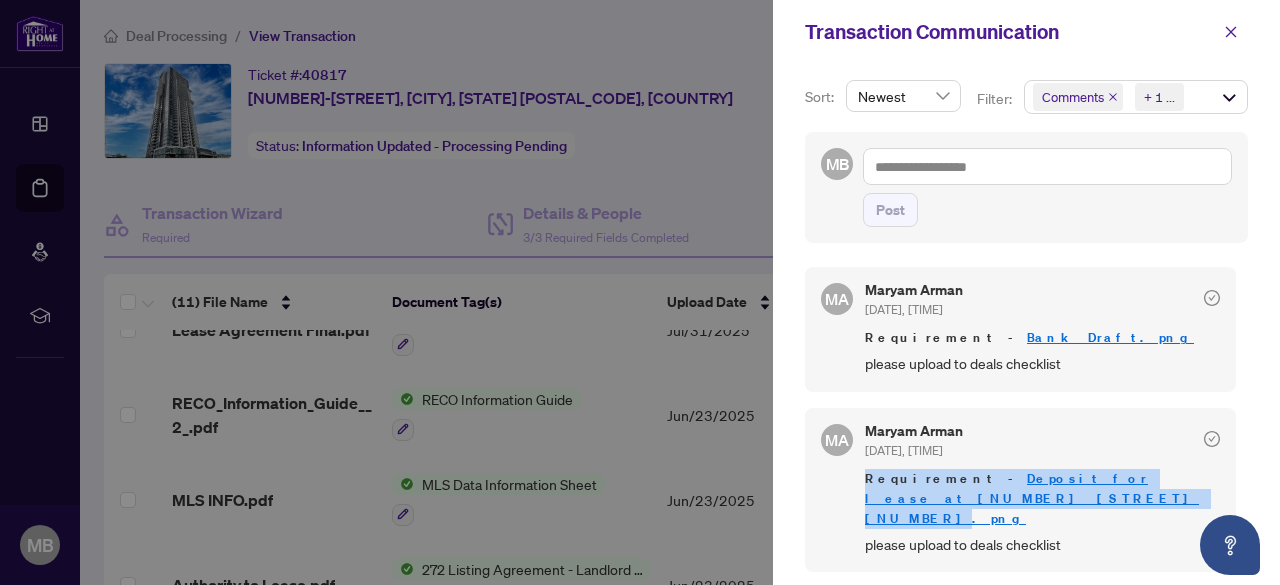 drag, startPoint x: 1246, startPoint y: 441, endPoint x: 1234, endPoint y: 473, distance: 34.176014 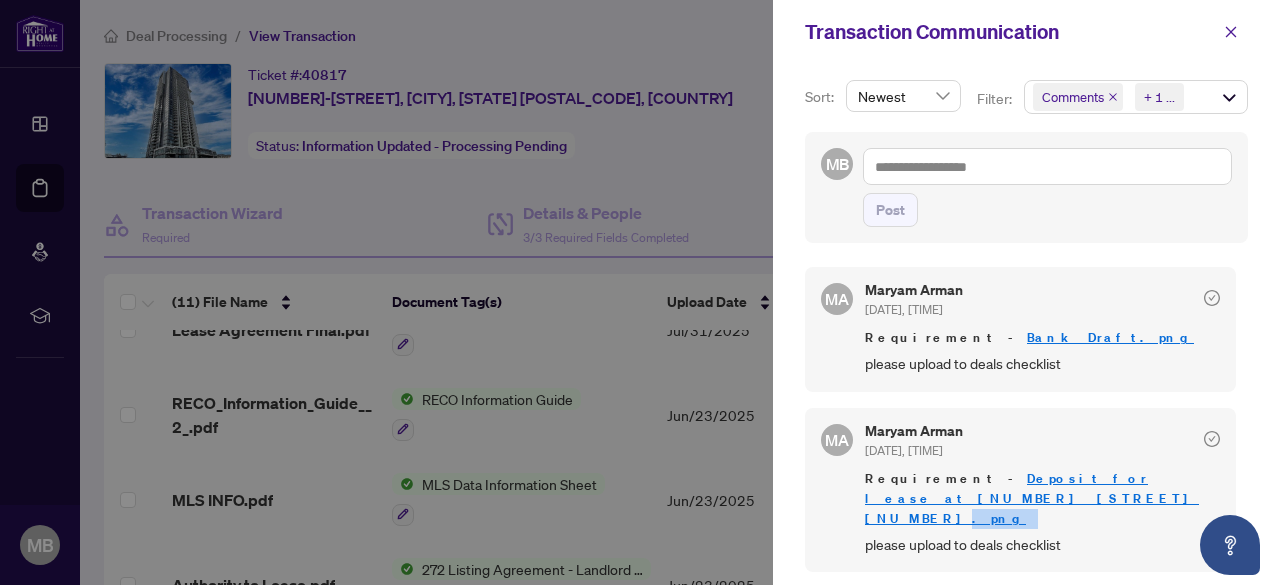 click on "MA [FIRST] [LAST]   [DATE], [TIME] Requirement    -  Bank Draft.png please upload to deals checklist MA [FIRST] [LAST]   [DATE], [TIME] Requirement    -  Deposit for lease at [NUMBER] [STREET] [NUMBER].png please upload to deals checklist MA [FIRST] [LAST]   [DATE], [TIME] Requirement    -  Schedule_B-July_28.pdf please upload to deals checklist MA [FIRST] [LAST]   [DATE], [TIME] Requirement    -  Schedule_C.pdf please upload to deals checklist MA [FIRST] [LAST]   [DATE], [TIME] Requirement    -  Ali4 - Schedule A clause 5 initialed by tenant.pdf please upload to deals checklist MA [FIRST] [LAST]   [DATE], [TIME] Requirement    -  Lease Agreement Final.pdf please upload to deals checklist MA [FIRST] [LAST]   [DATE], [TIME] Requirement    -  Ontario 161 - Registrant Disclosure of Interest  Disposition of Property.pdf missing [FIRST] signature and date Completed  on   [DATE], [TIME] Completed  by   [FIRST] [LAST]" at bounding box center [1026, 413] 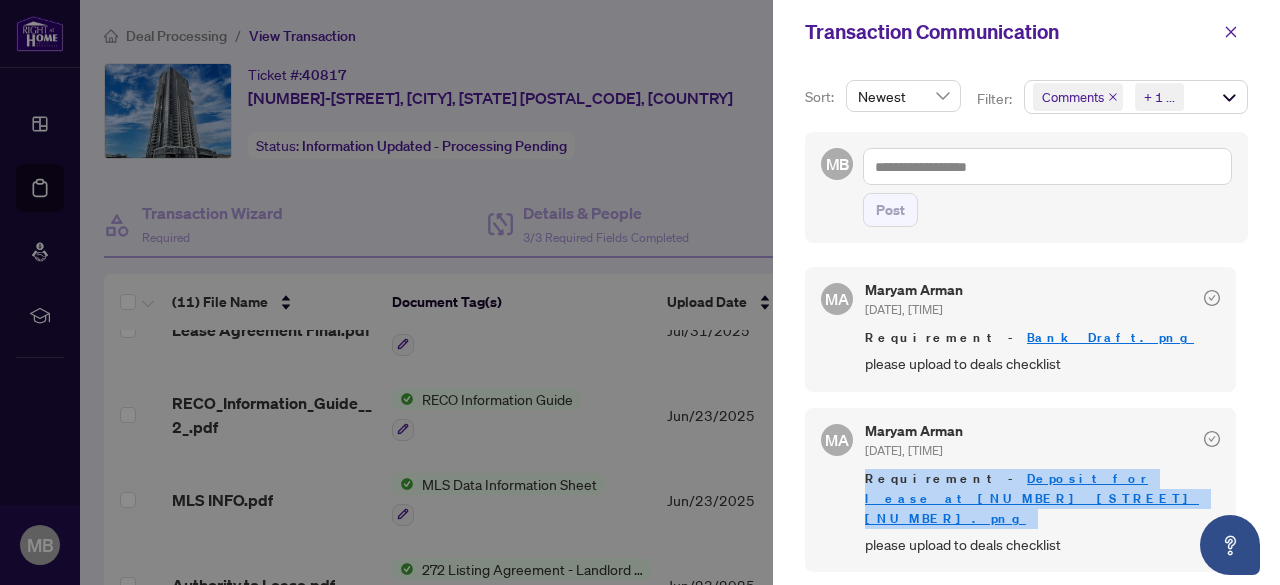 click on "MA [FIRST] [LAST]   [DATE], [TIME] Requirement    -  Bank Draft.png please upload to deals checklist MA [FIRST] [LAST]   [DATE], [TIME] Requirement    -  Deposit for lease at [NUMBER] [STREET] [NUMBER].png please upload to deals checklist MA [FIRST] [LAST]   [DATE], [TIME] Requirement    -  Schedule_B-July_28.pdf please upload to deals checklist MA [FIRST] [LAST]   [DATE], [TIME] Requirement    -  Schedule_C.pdf please upload to deals checklist MA [FIRST] [LAST]   [DATE], [TIME] Requirement    -  Ali4 - Schedule A clause 5 initialed by tenant.pdf please upload to deals checklist MA [FIRST] [LAST]   [DATE], [TIME] Requirement    -  Lease Agreement Final.pdf please upload to deals checklist MA [FIRST] [LAST]   [DATE], [TIME] Requirement    -  Ontario 161 - Registrant Disclosure of Interest  Disposition of Property.pdf missing [FIRST] signature and date Completed  on   [DATE], [TIME] Completed  by   [FIRST] [LAST]" at bounding box center [1026, 413] 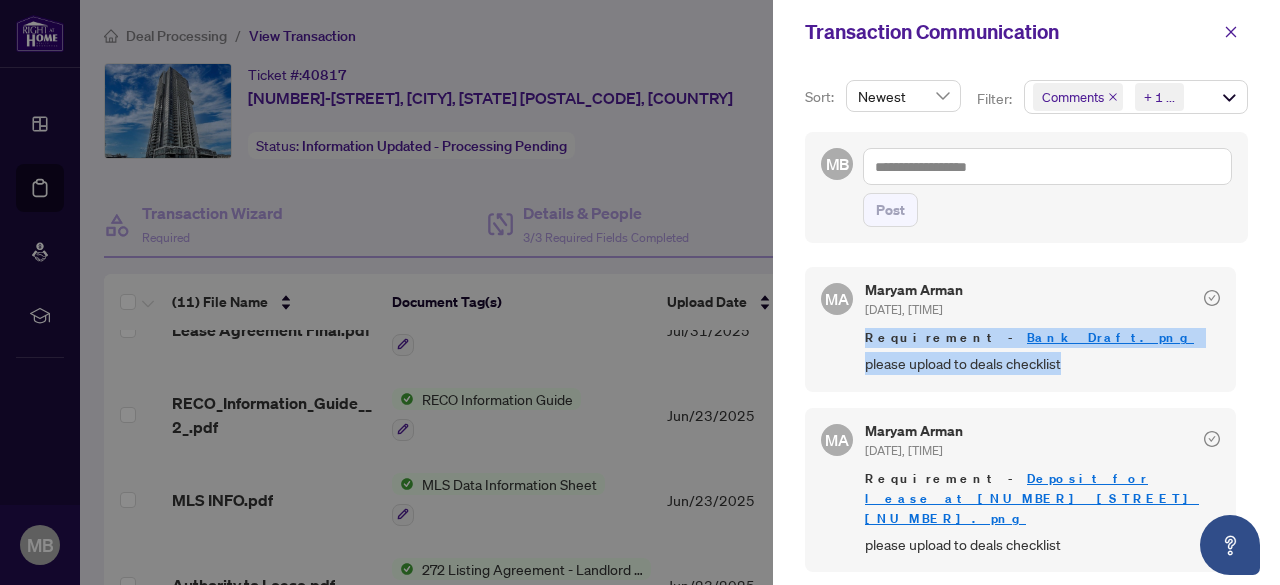 drag, startPoint x: 1241, startPoint y: 303, endPoint x: 1238, endPoint y: 361, distance: 58.077534 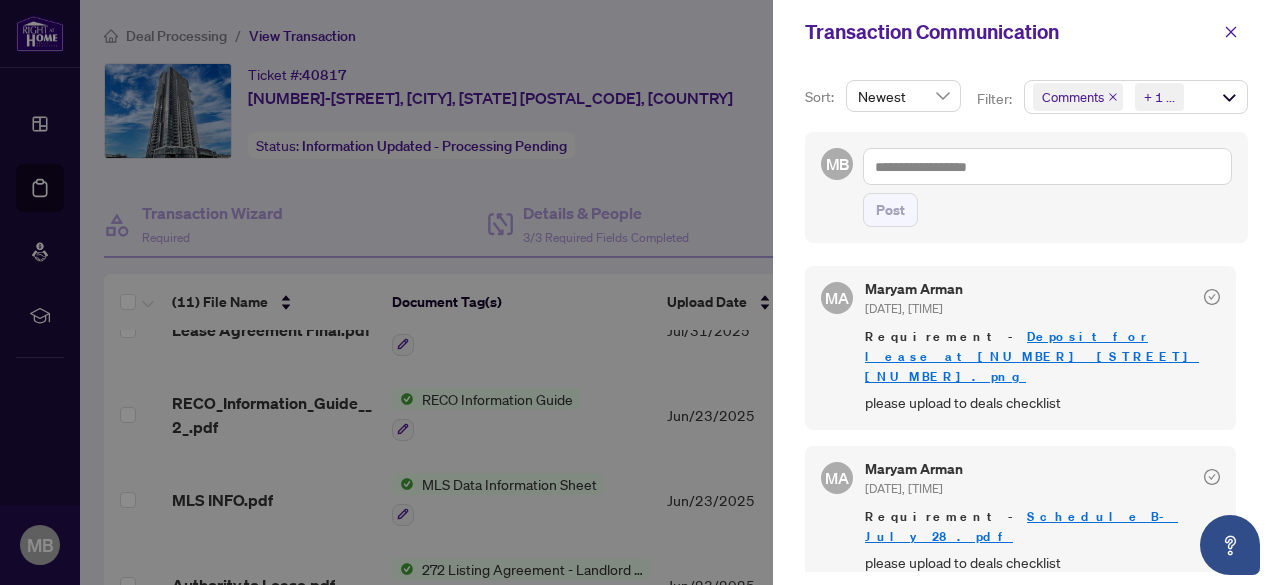 scroll, scrollTop: 0, scrollLeft: 0, axis: both 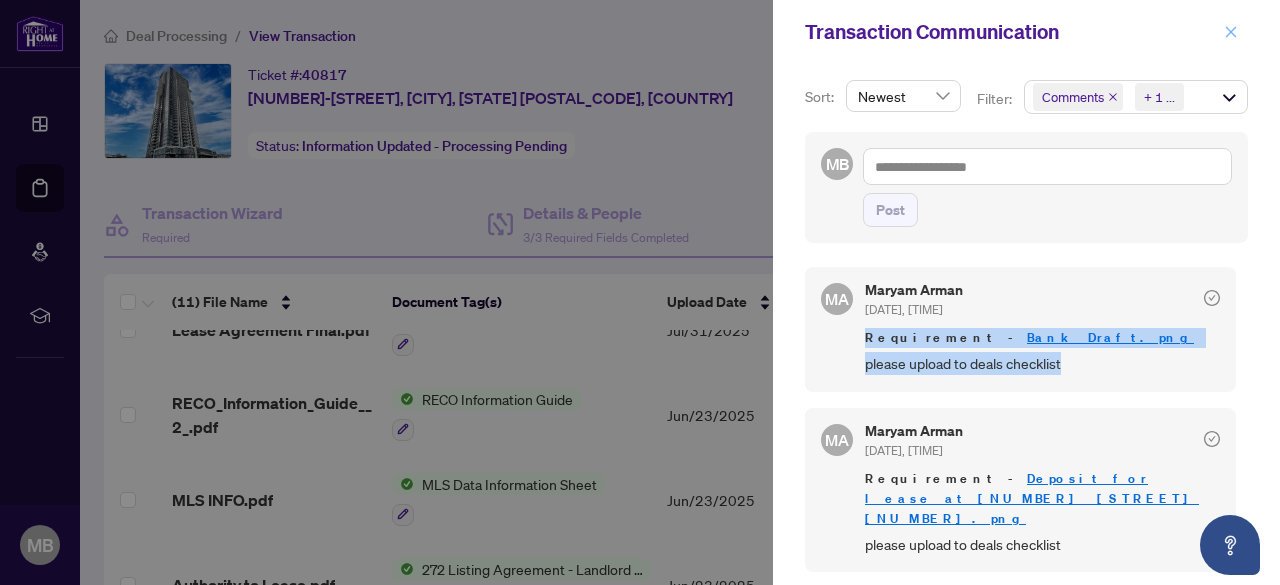 click 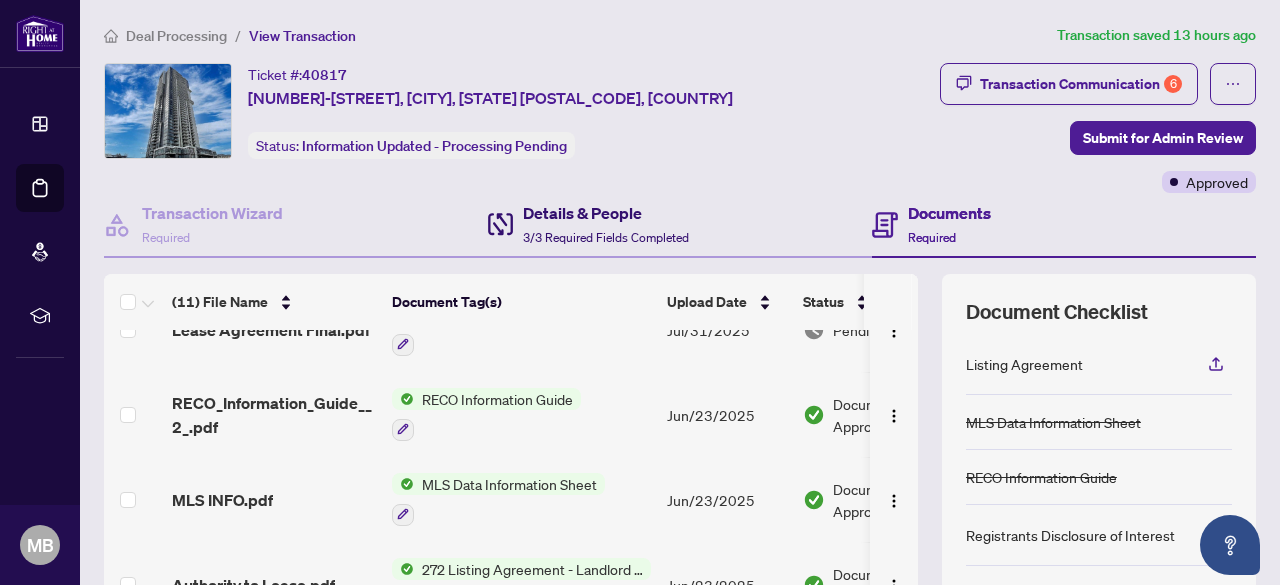 click on "Details & People" at bounding box center [606, 213] 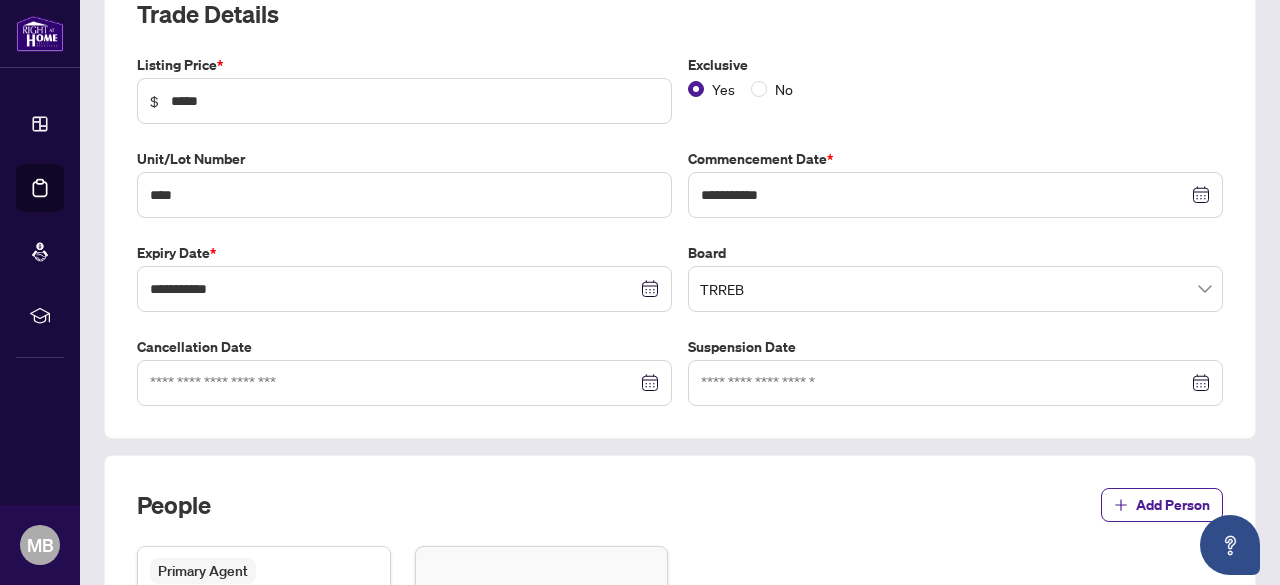scroll, scrollTop: 320, scrollLeft: 0, axis: vertical 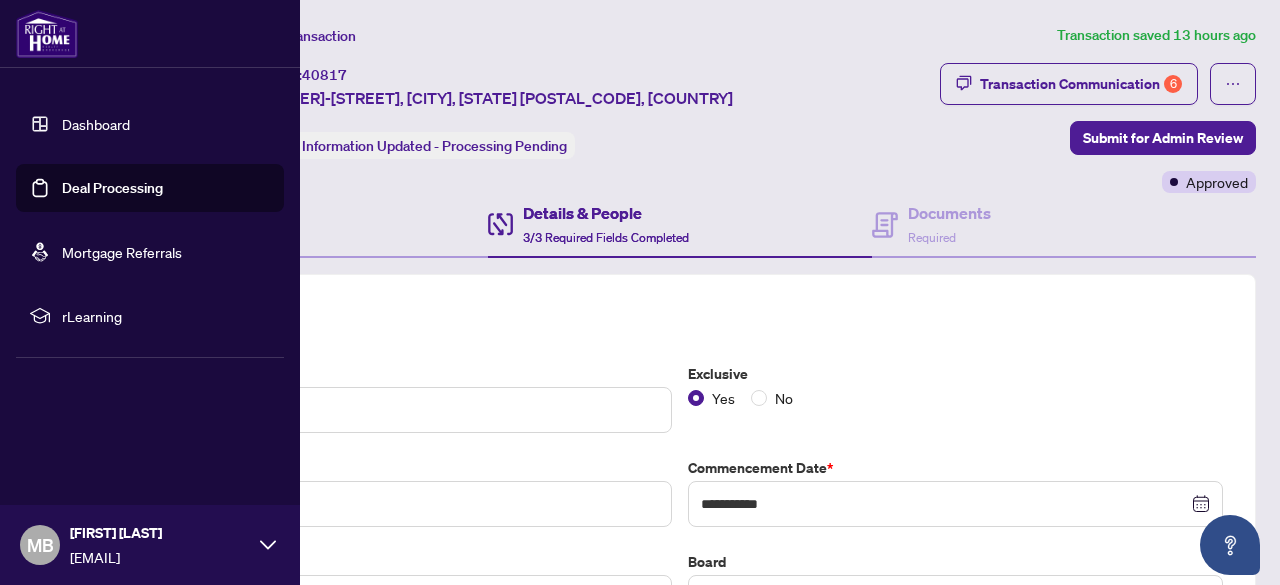 click on "Dashboard" at bounding box center [96, 124] 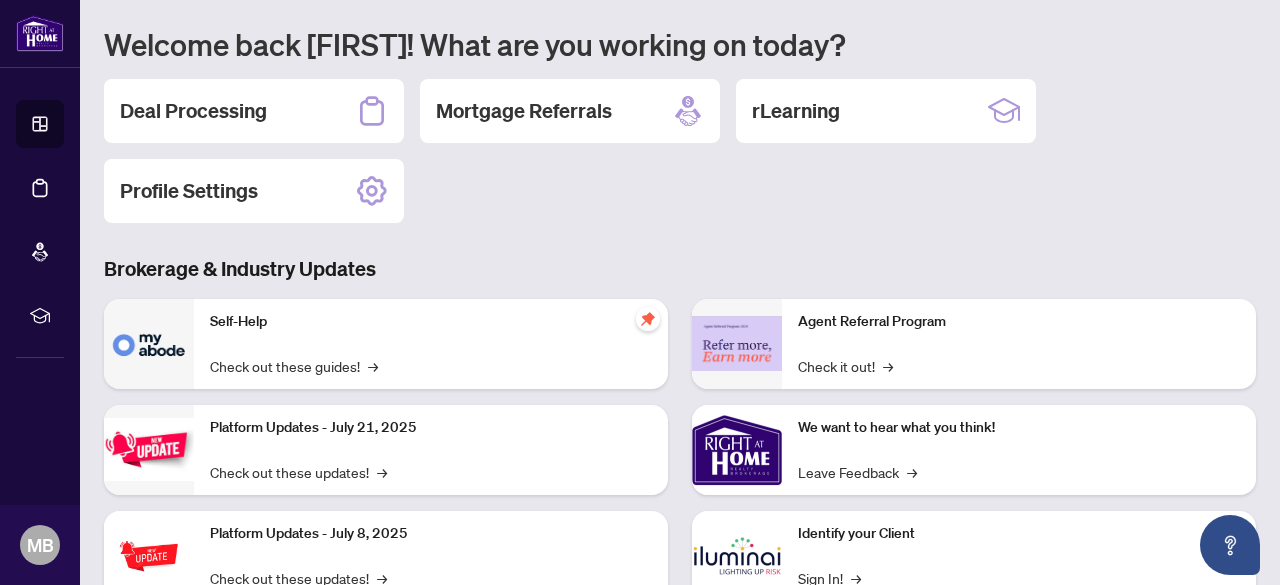 scroll, scrollTop: 160, scrollLeft: 0, axis: vertical 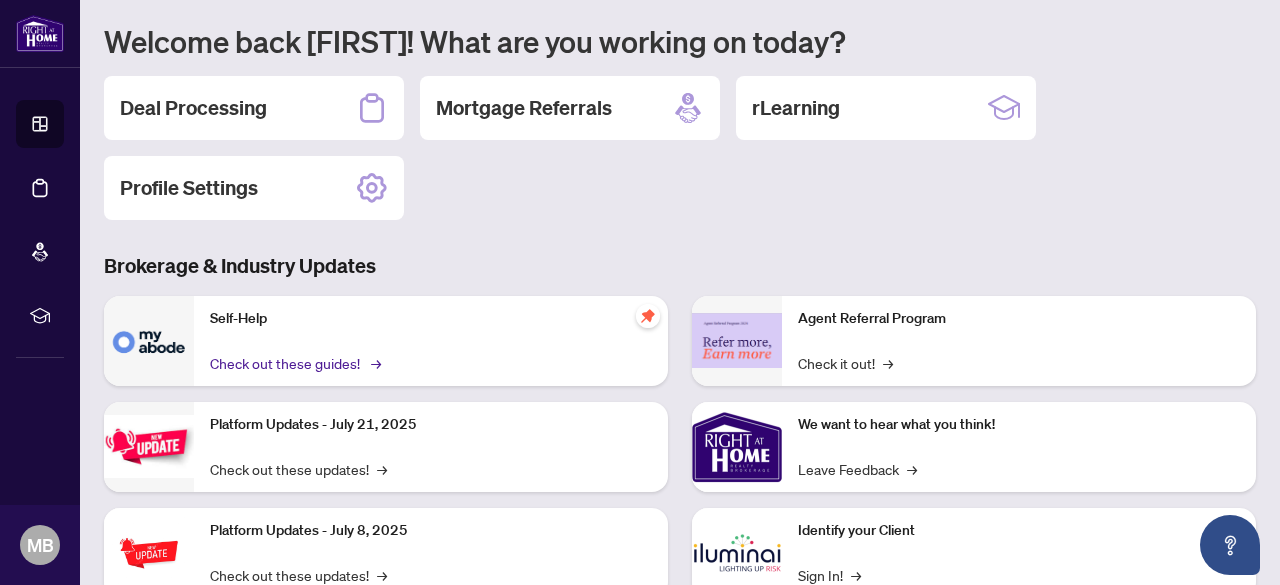 click on "Check out these guides! →" at bounding box center [294, 363] 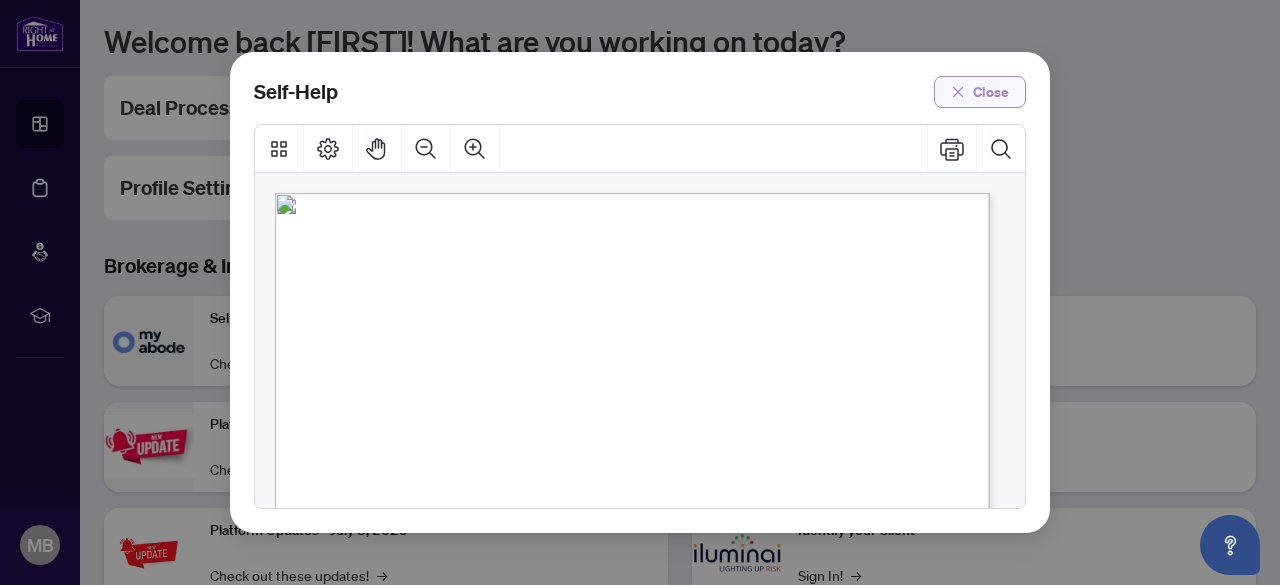 click on "Close" at bounding box center (991, 92) 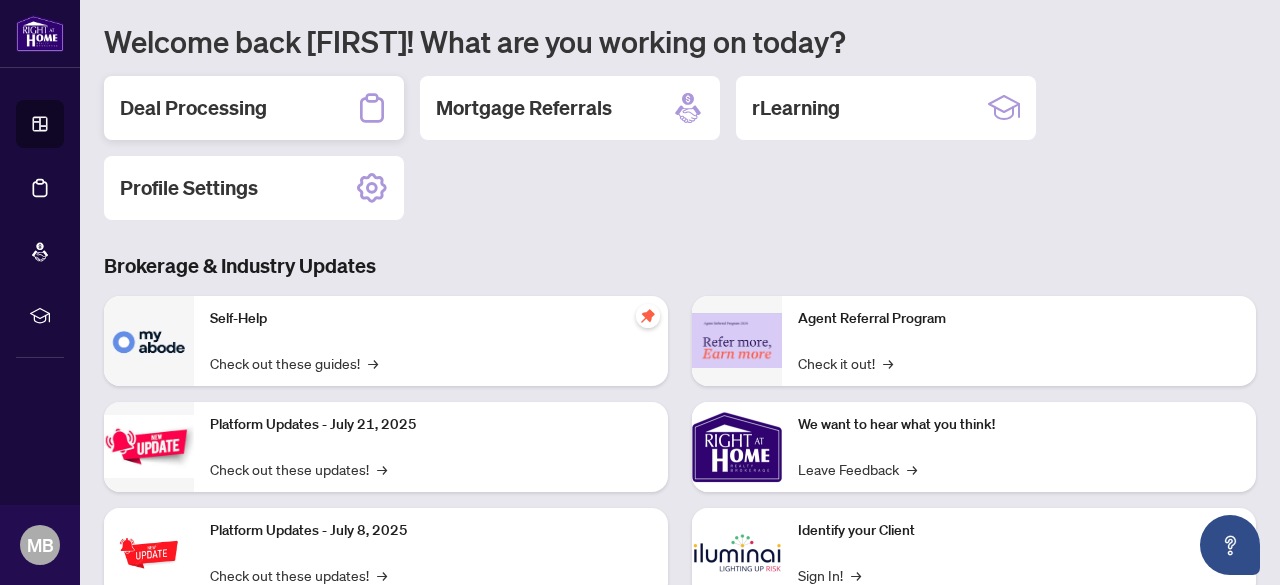 click on "Deal Processing" at bounding box center (193, 108) 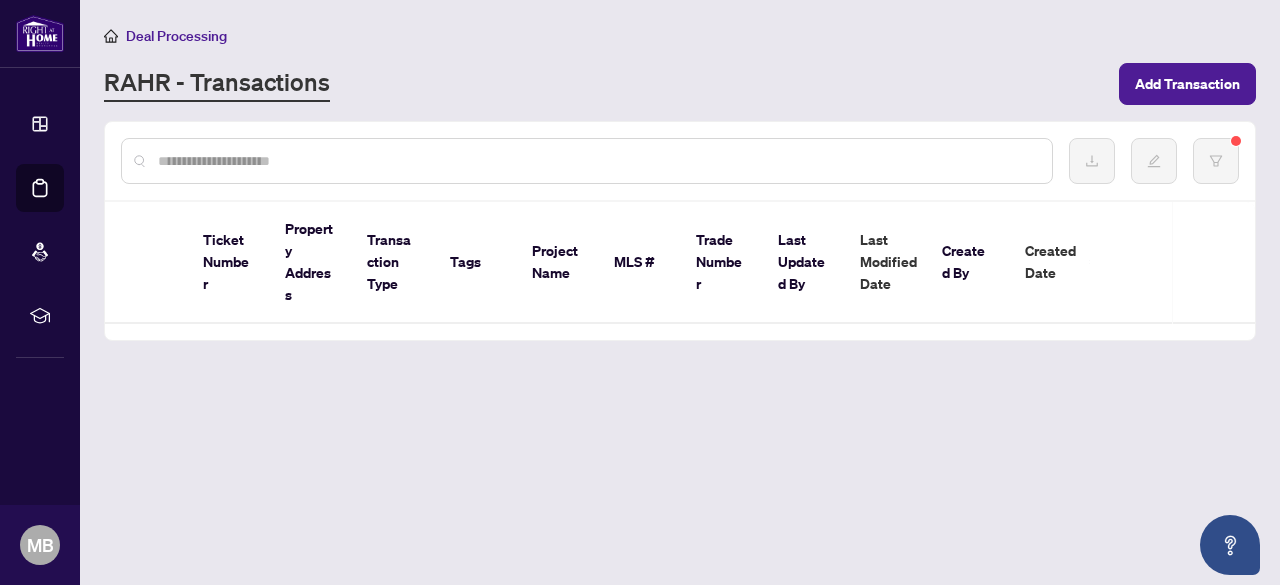 scroll, scrollTop: 0, scrollLeft: 0, axis: both 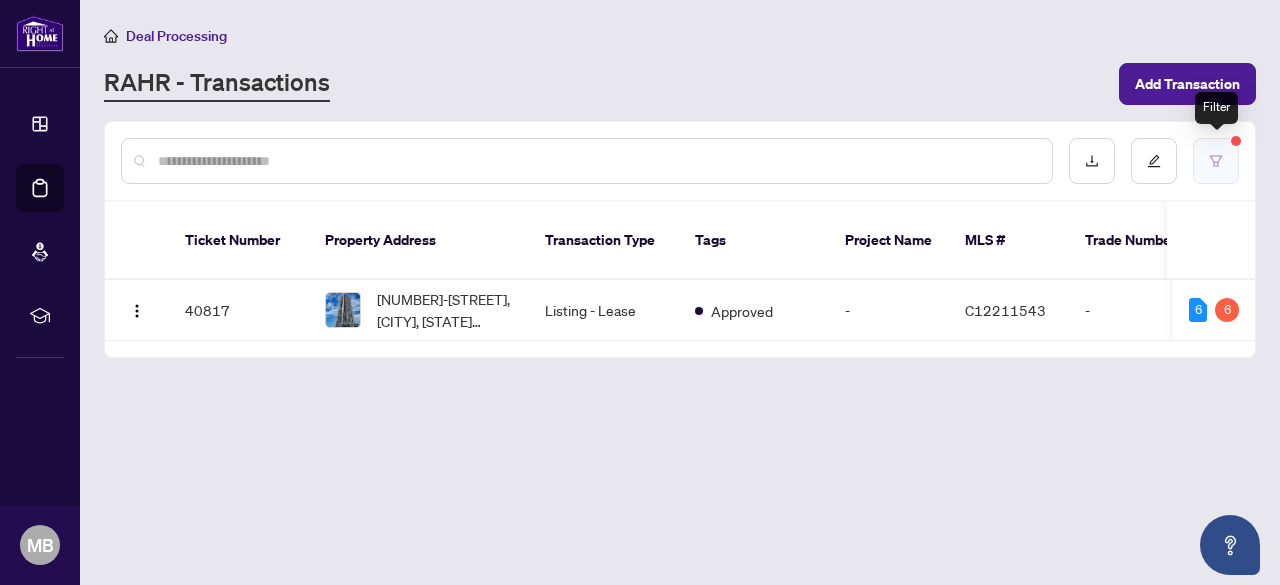 click at bounding box center [1216, 161] 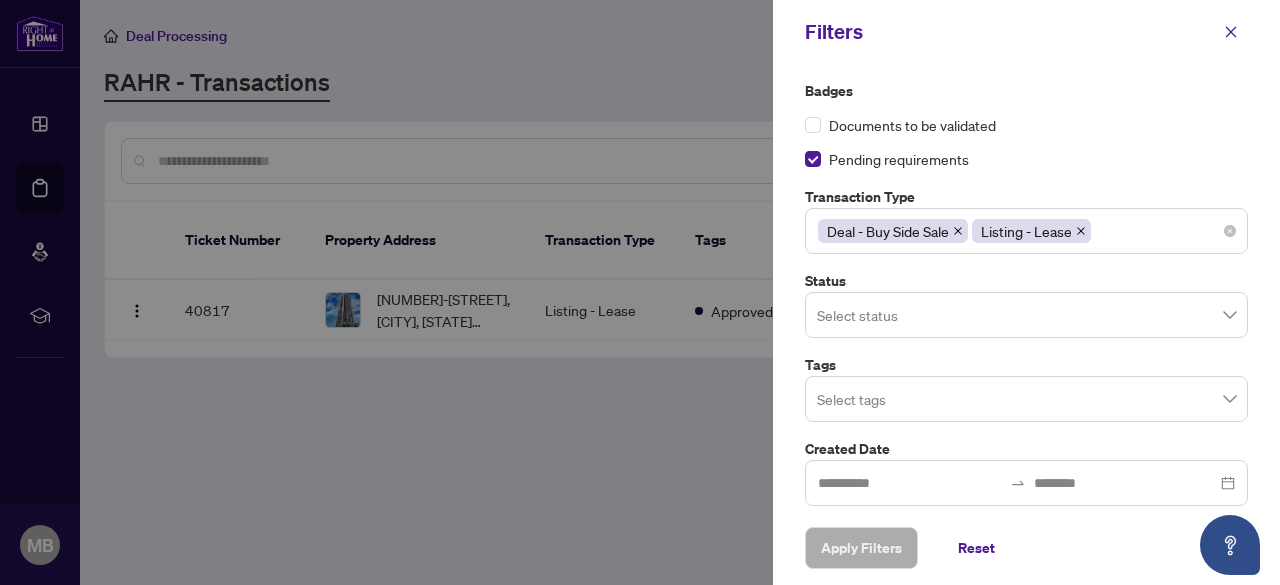 click on "Deal - Buy Side Sale Listing - Lease" at bounding box center [1026, 231] 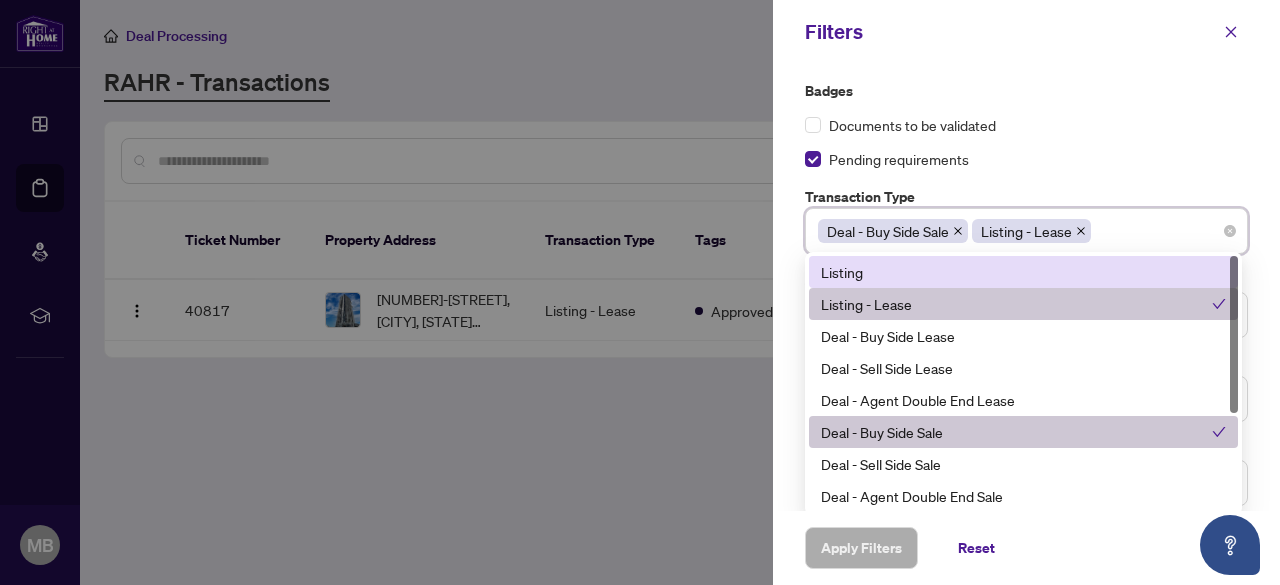 click 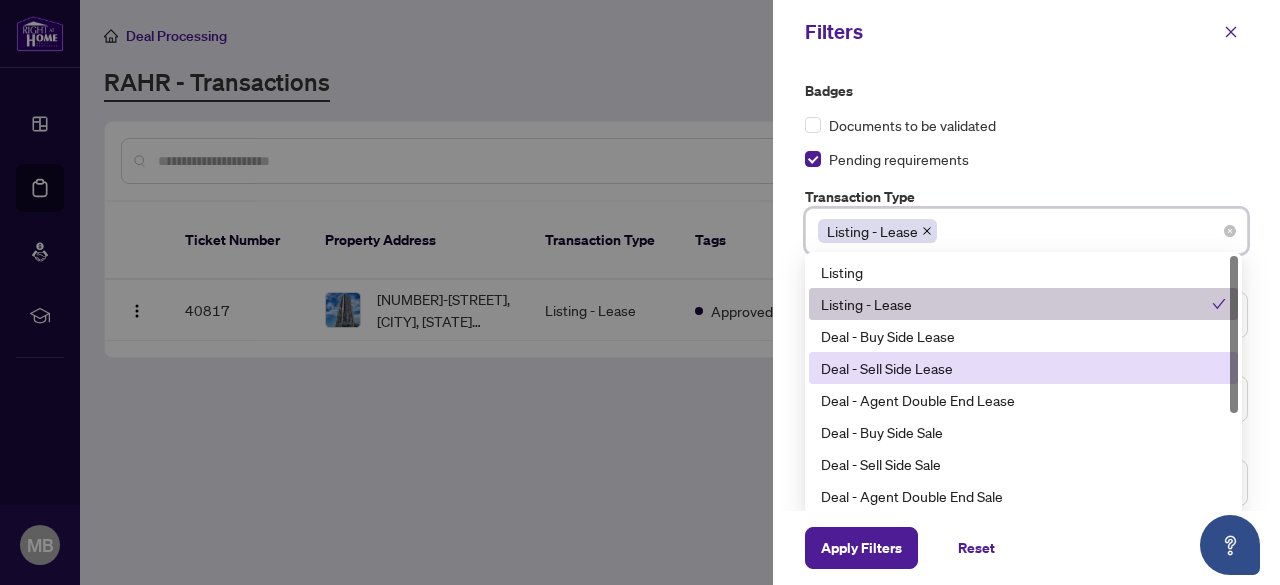 click on "Deal - Sell Side Lease" at bounding box center (1023, 368) 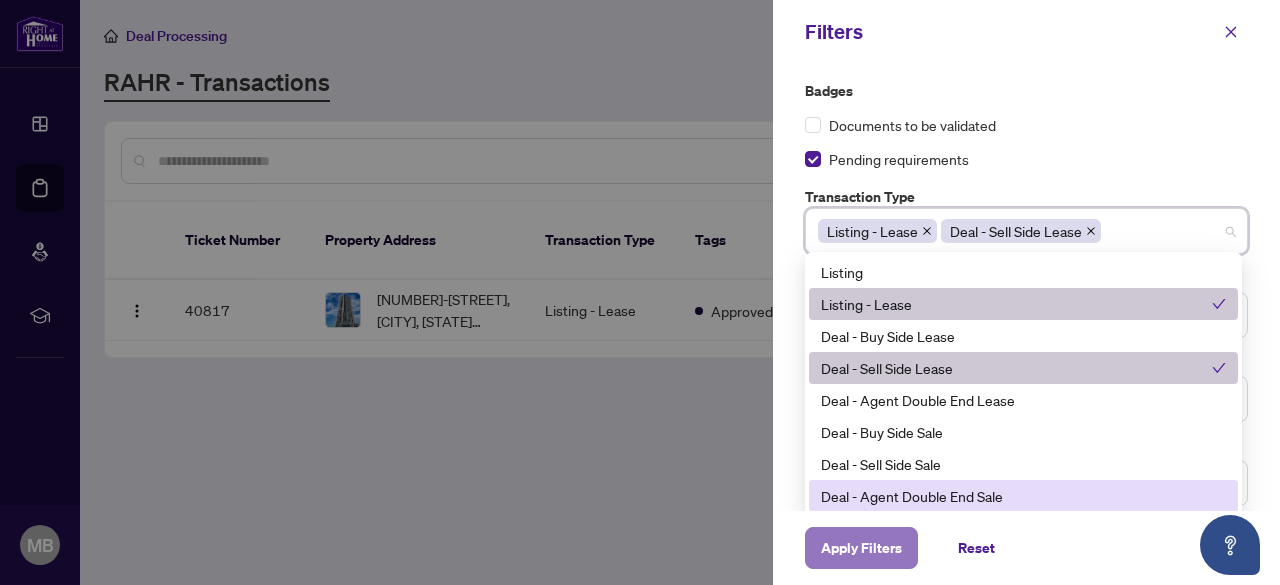 click on "Apply Filters" at bounding box center [861, 548] 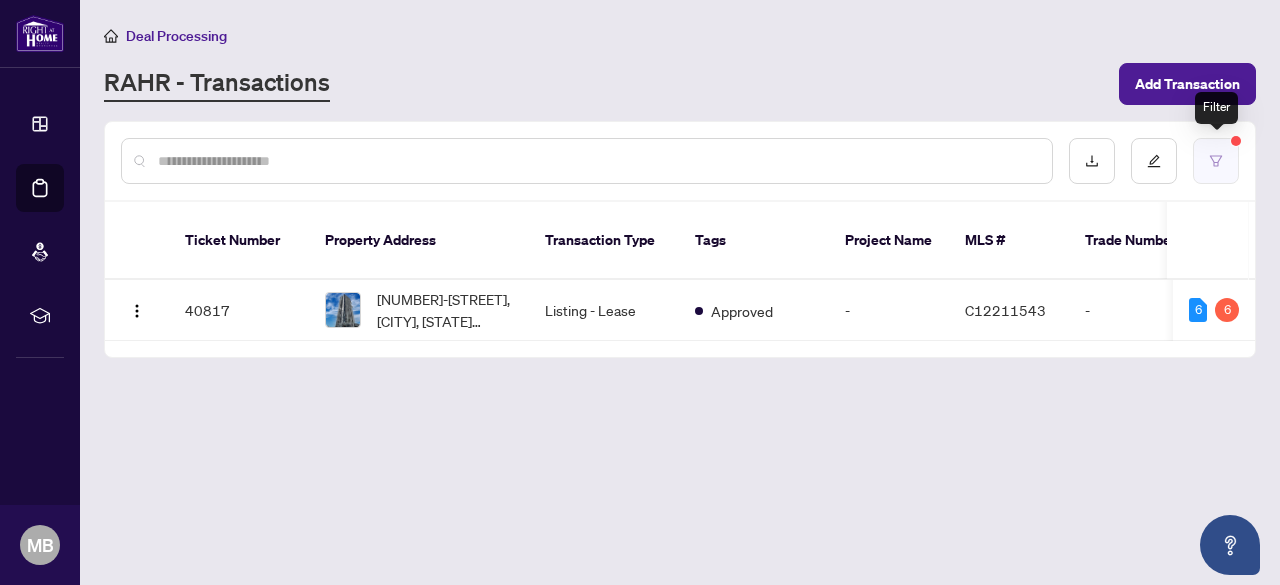 click at bounding box center [1216, 161] 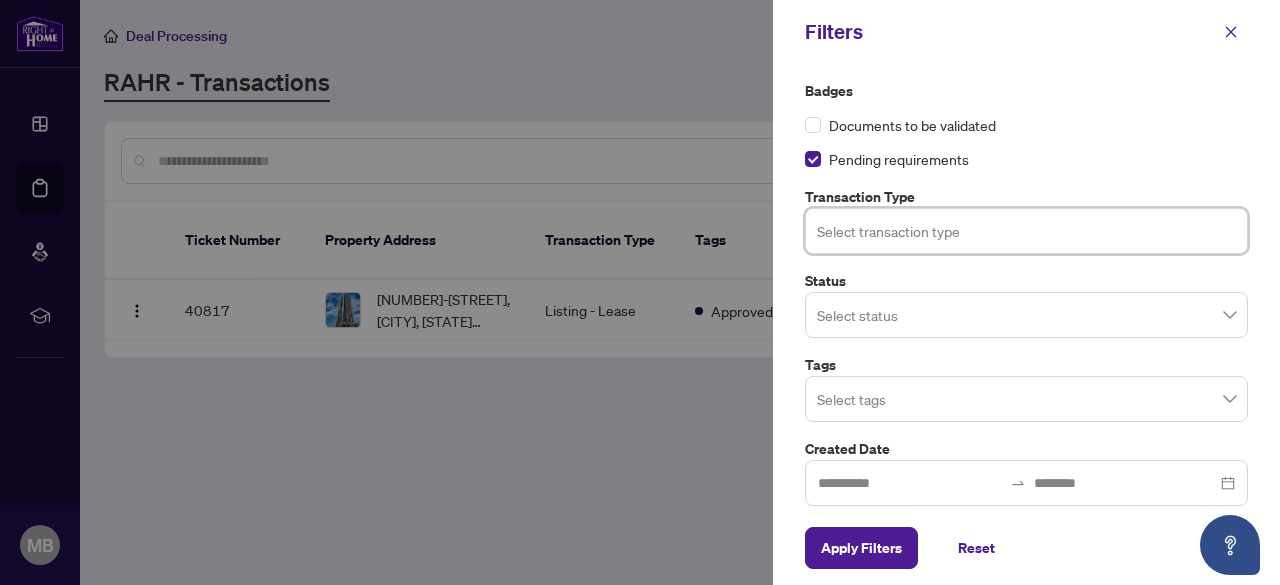 click at bounding box center (1026, 230) 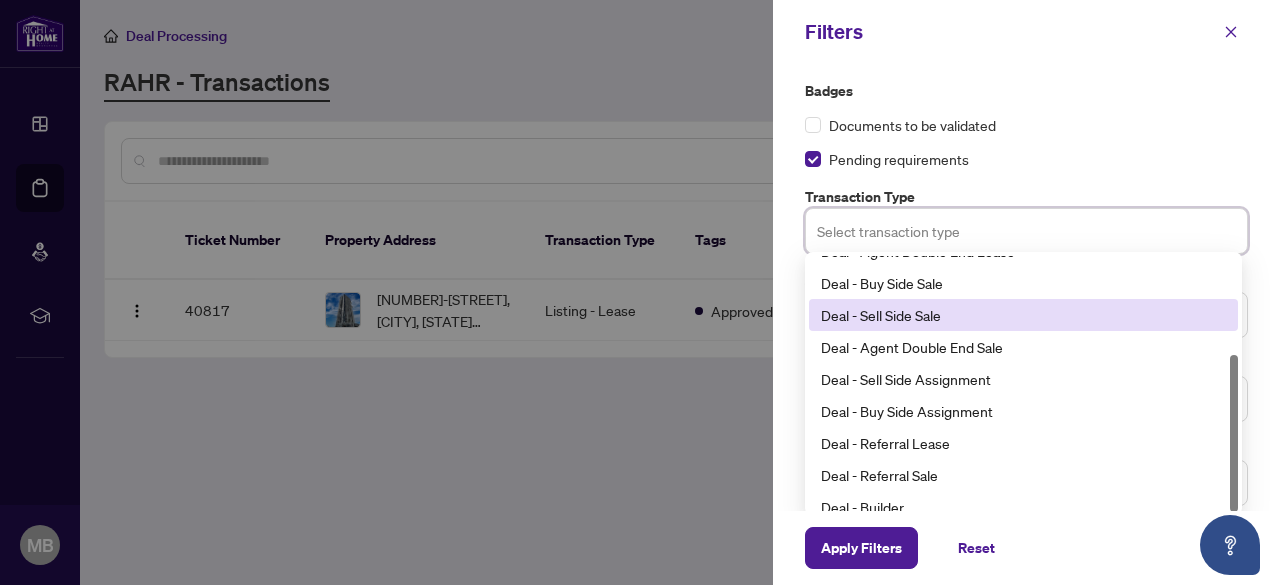 scroll, scrollTop: 160, scrollLeft: 0, axis: vertical 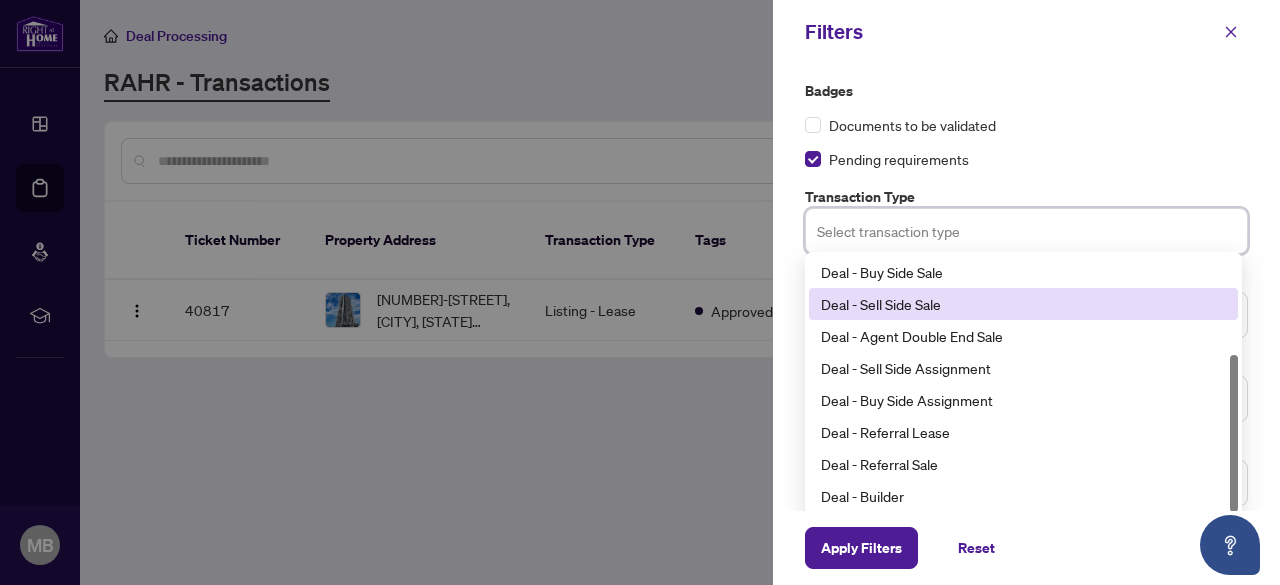 drag, startPoint x: 1231, startPoint y: 341, endPoint x: 1241, endPoint y: 480, distance: 139.35925 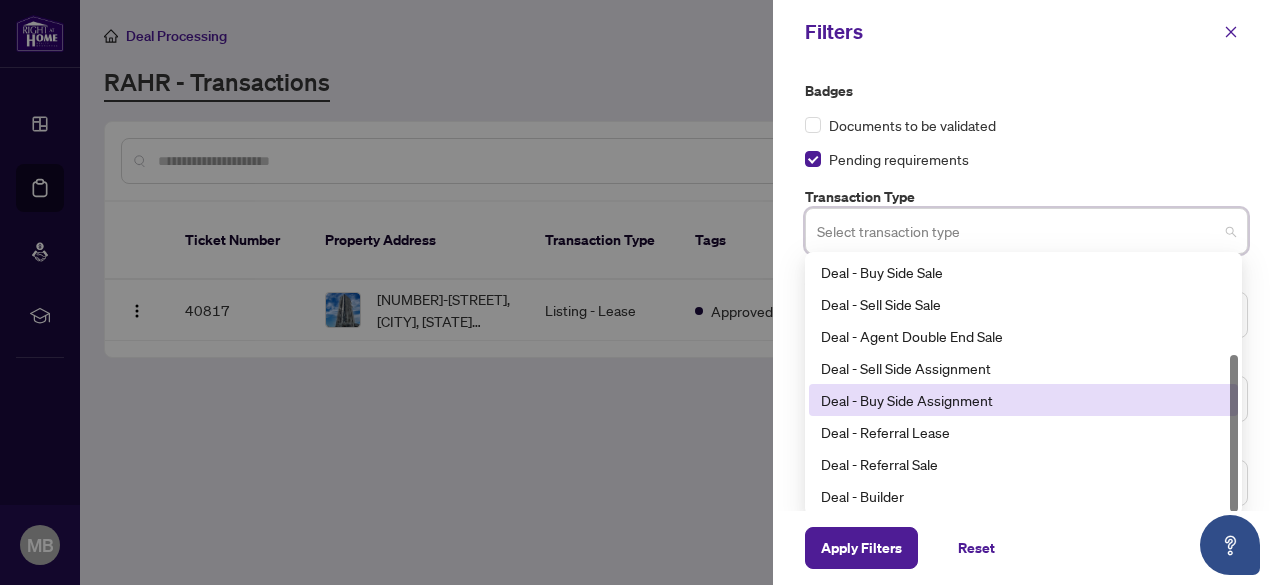 drag, startPoint x: 1238, startPoint y: 421, endPoint x: 1246, endPoint y: 315, distance: 106.30146 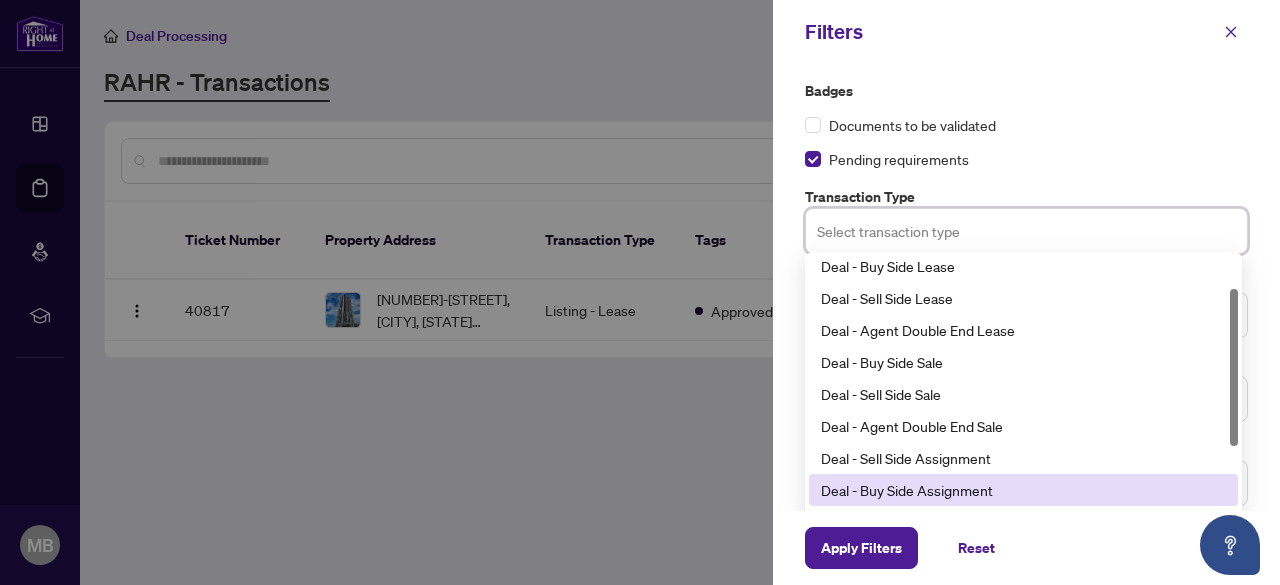 scroll, scrollTop: 78, scrollLeft: 0, axis: vertical 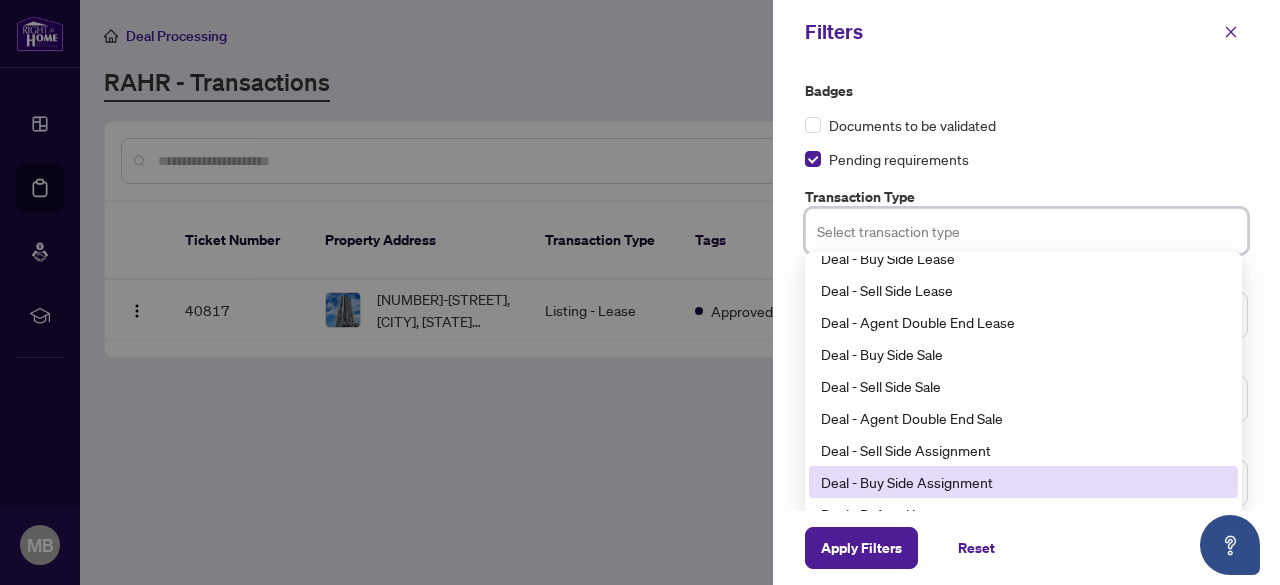 drag, startPoint x: 1235, startPoint y: 383, endPoint x: 1231, endPoint y: 332, distance: 51.156624 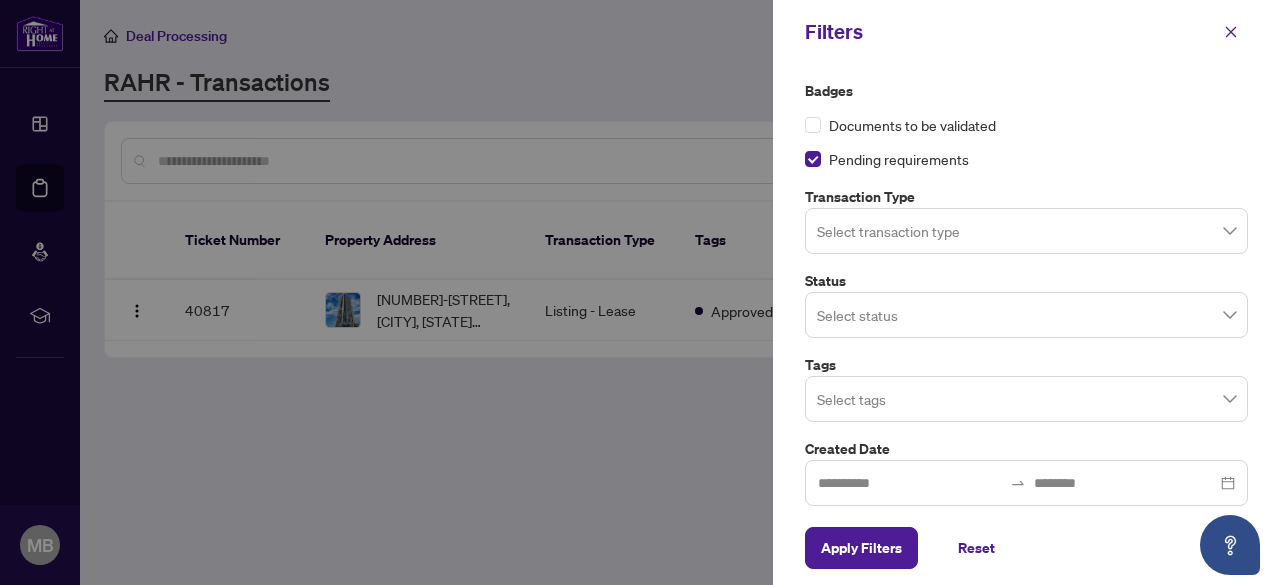 click on "Badges Documents to be validated Pending requirements" at bounding box center [1026, 125] 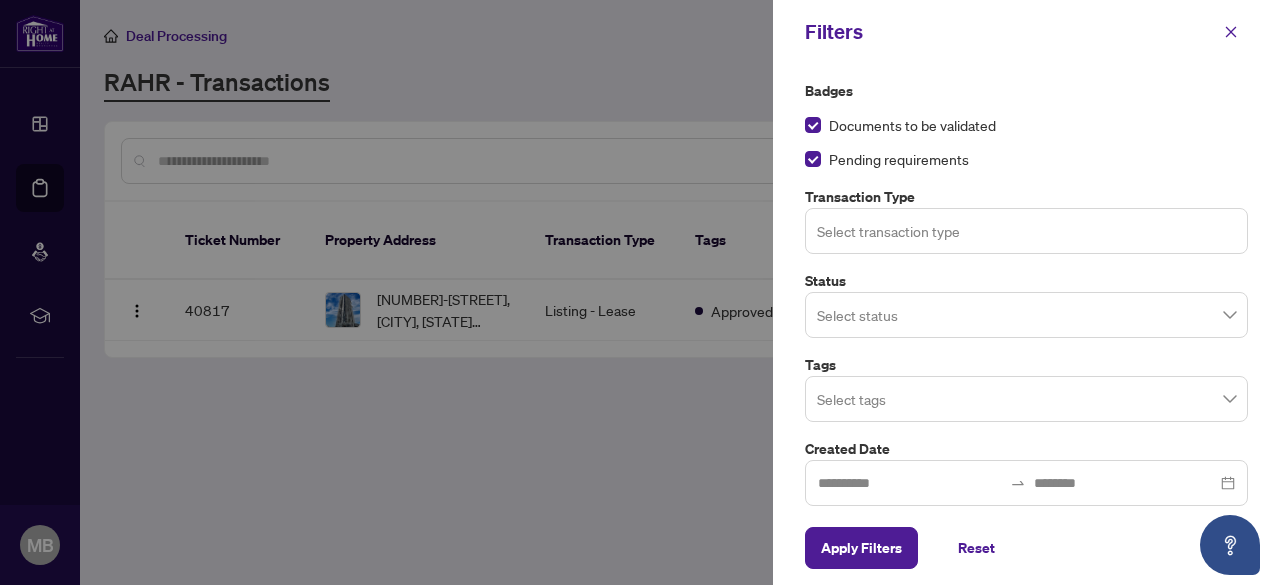 click at bounding box center [1026, 230] 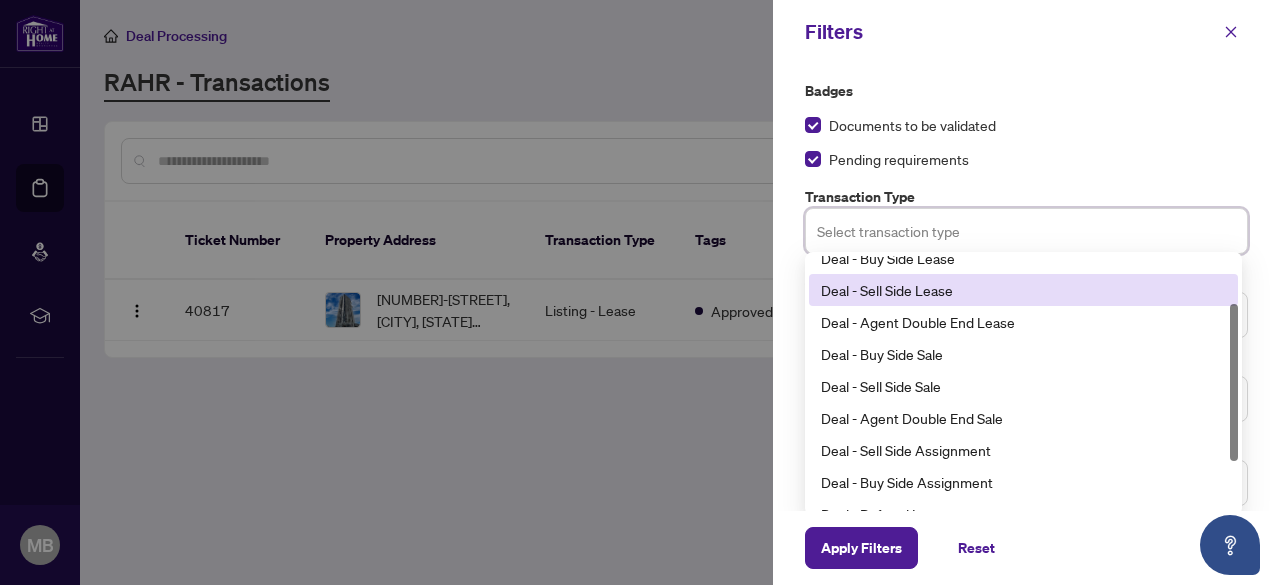 click on "Deal - Sell Side Lease" at bounding box center (1023, 290) 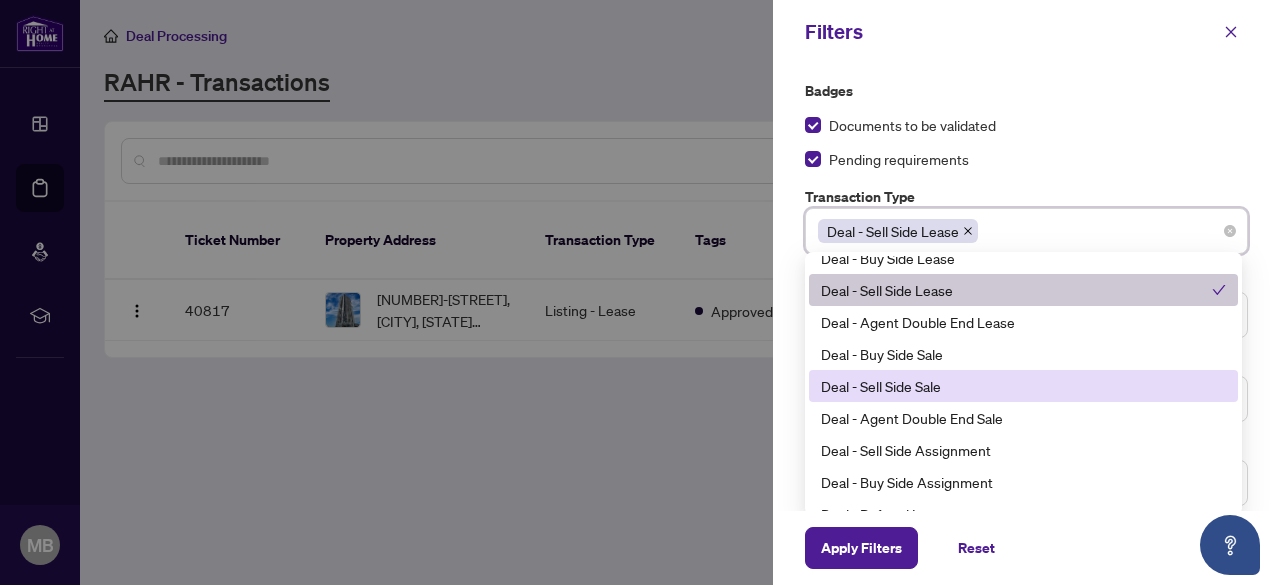 click on "Deal - Sell Side Sale" at bounding box center (1023, 386) 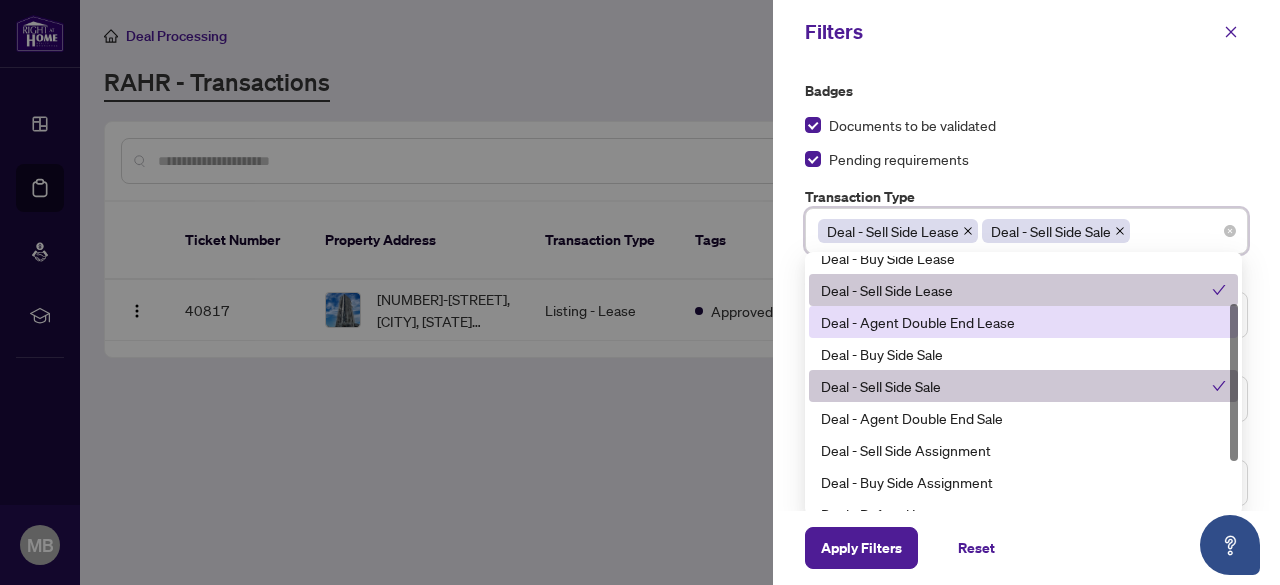 drag, startPoint x: 1238, startPoint y: 362, endPoint x: 1234, endPoint y: 429, distance: 67.11929 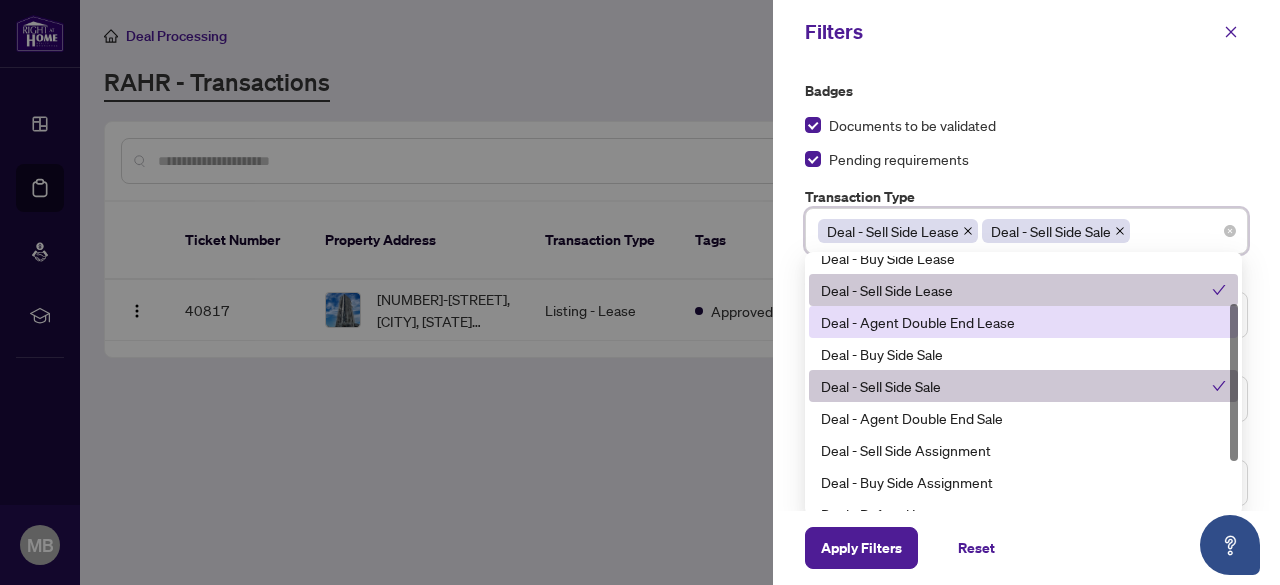click on "16 17 18 Deal - Buy Side Lease Deal - Sell Side Lease Deal - Agent Double End Lease Deal - Buy Side Sale Deal - Sell Side Sale Deal - Agent Double End Sale Deal - Sell Side Assignment Deal - Buy Side Assignment Deal - Referral Lease Deal - Referral Sale" at bounding box center (1023, 384) 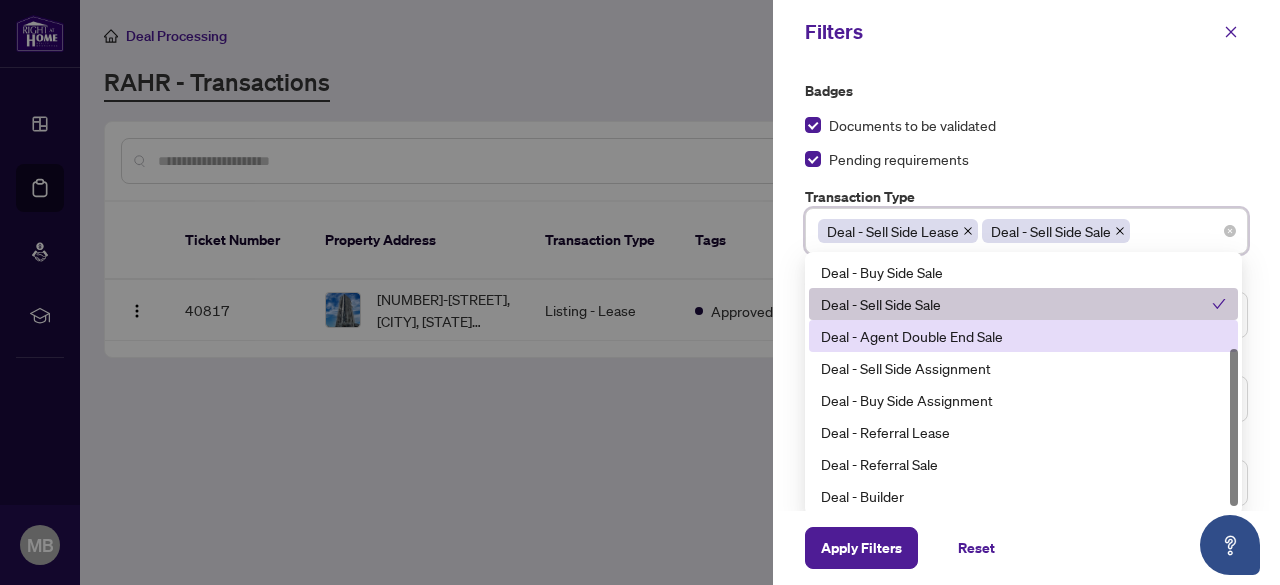 scroll, scrollTop: 160, scrollLeft: 0, axis: vertical 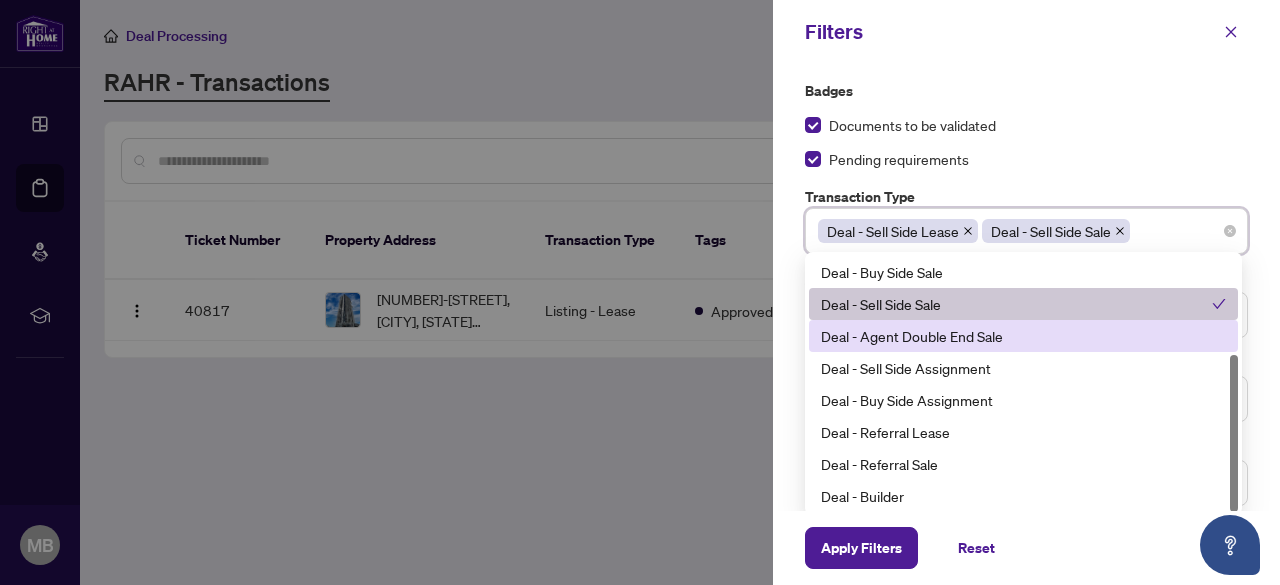 drag, startPoint x: 1233, startPoint y: 423, endPoint x: 1232, endPoint y: 505, distance: 82.006096 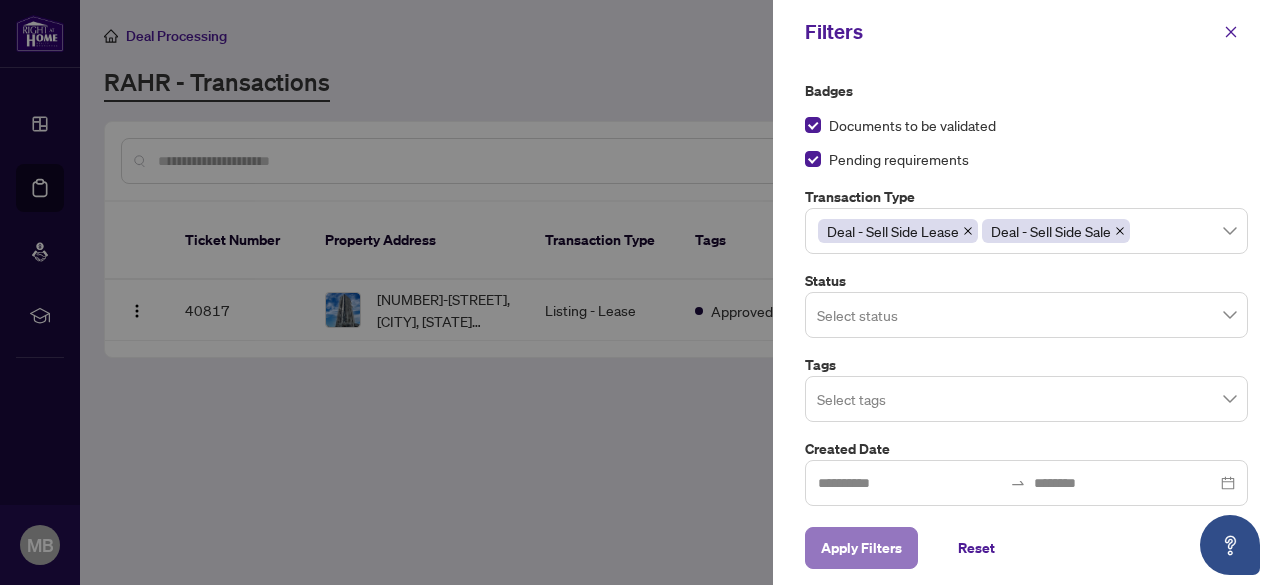click on "Apply Filters" at bounding box center [861, 548] 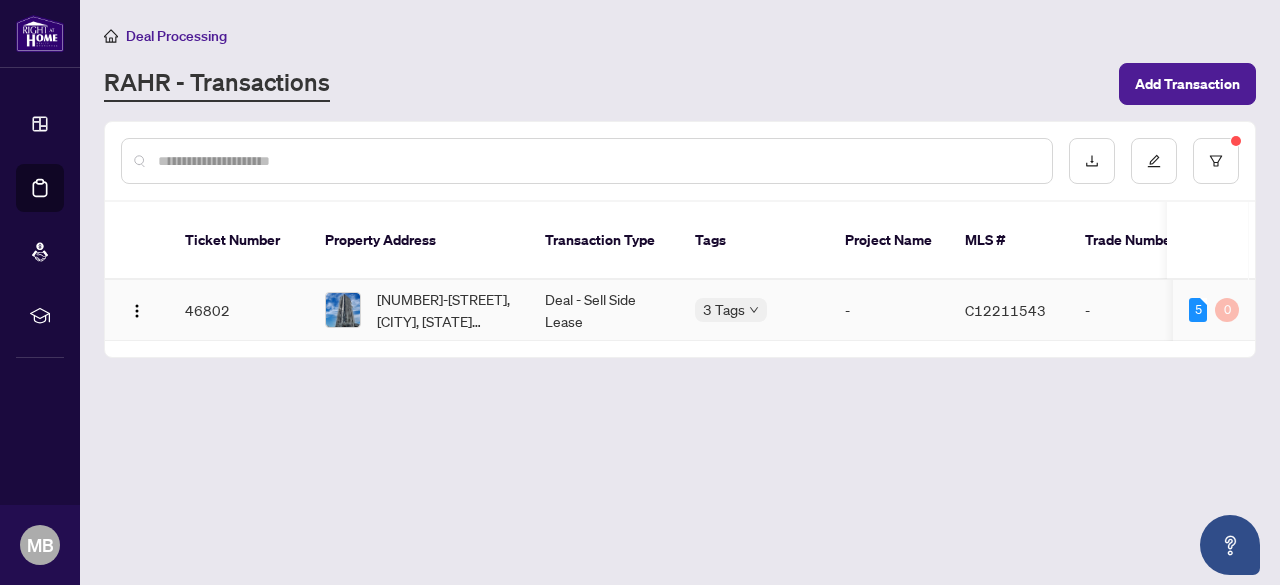 click on "3 Tags" at bounding box center (754, 310) 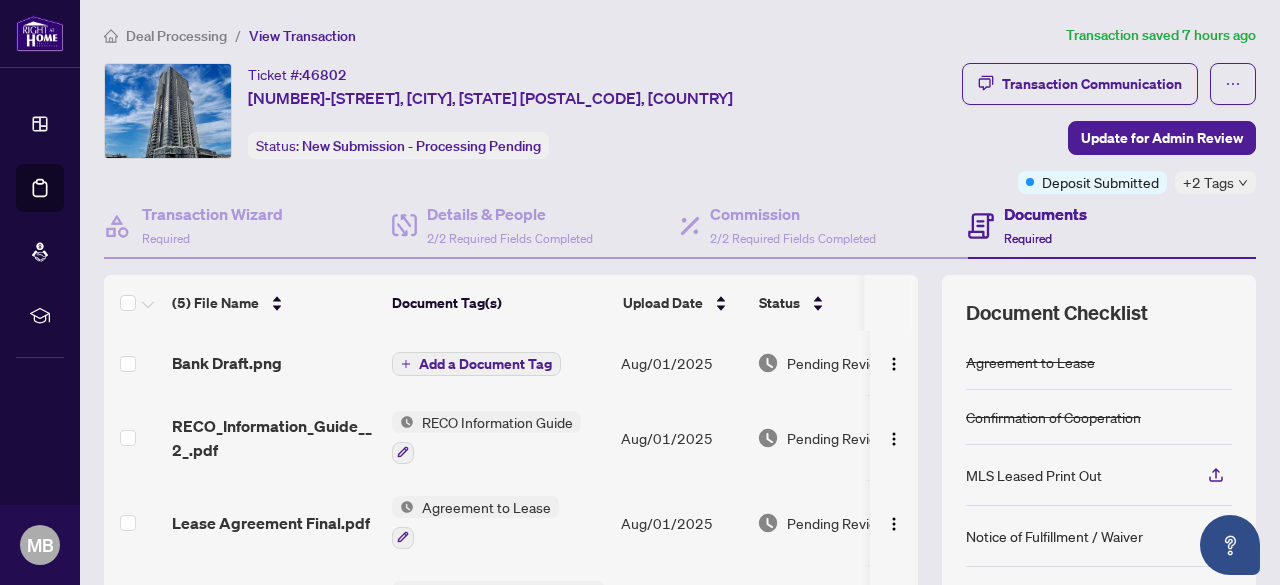 scroll, scrollTop: 106, scrollLeft: 0, axis: vertical 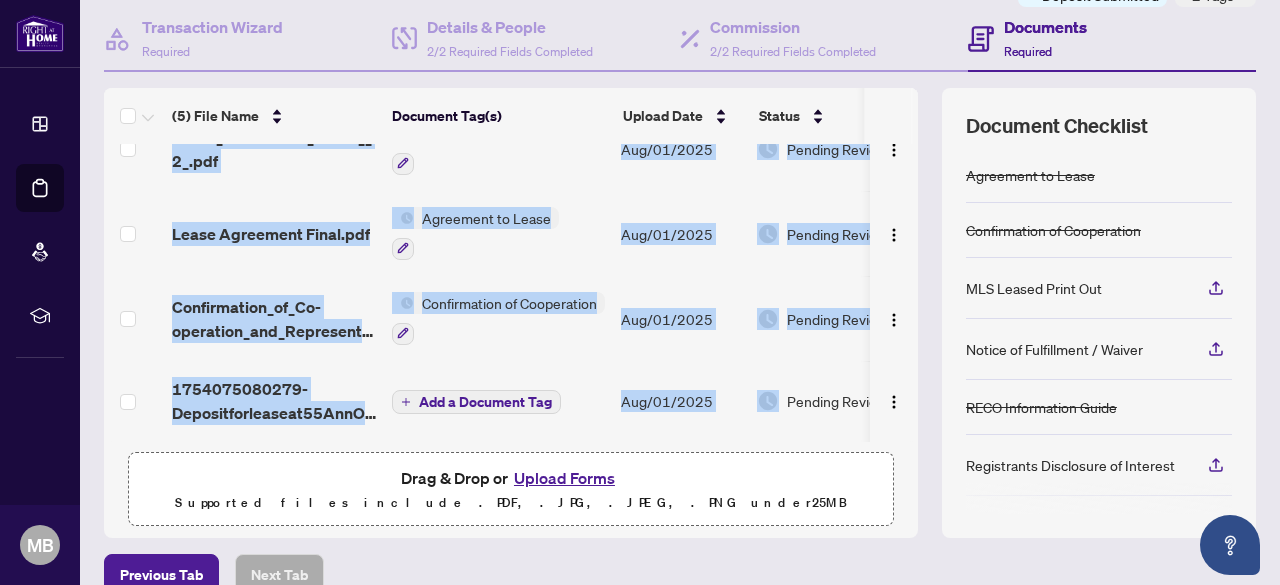 drag, startPoint x: 751, startPoint y: 432, endPoint x: 784, endPoint y: 443, distance: 34.785053 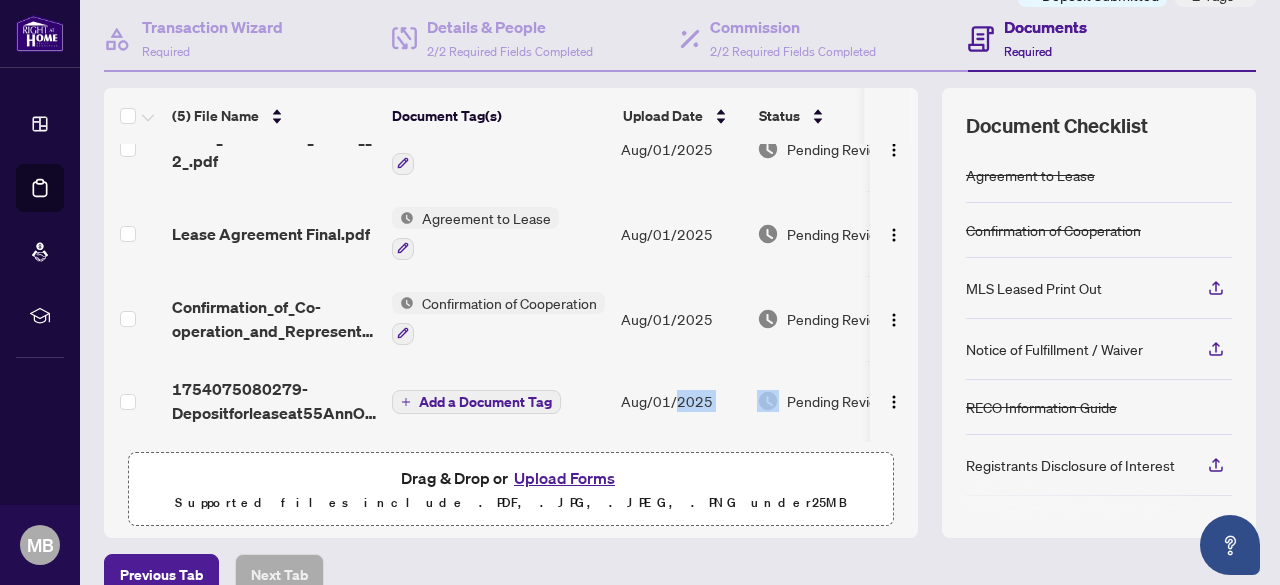 drag, startPoint x: 678, startPoint y: 429, endPoint x: 778, endPoint y: 421, distance: 100.31949 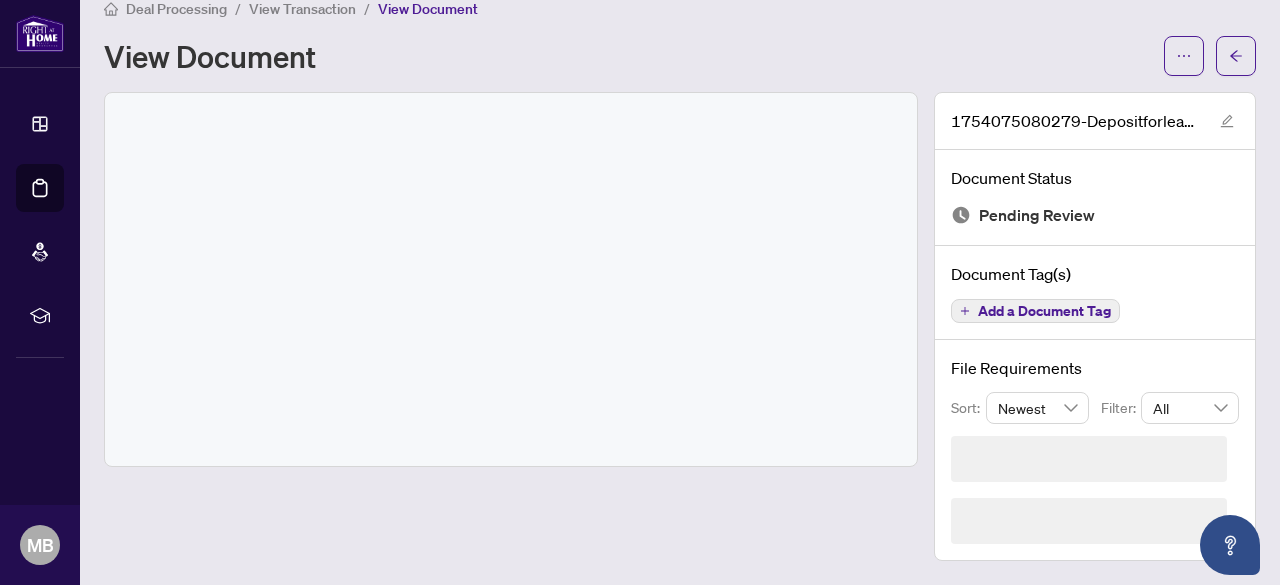 scroll, scrollTop: 0, scrollLeft: 0, axis: both 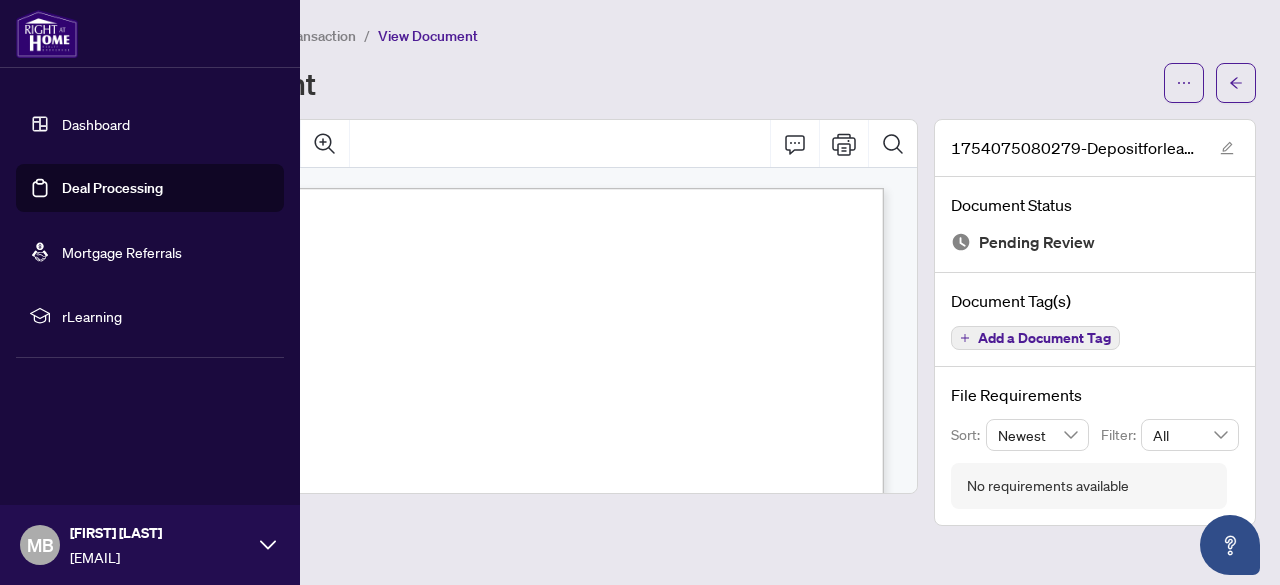 click on "Deal Processing" at bounding box center (112, 188) 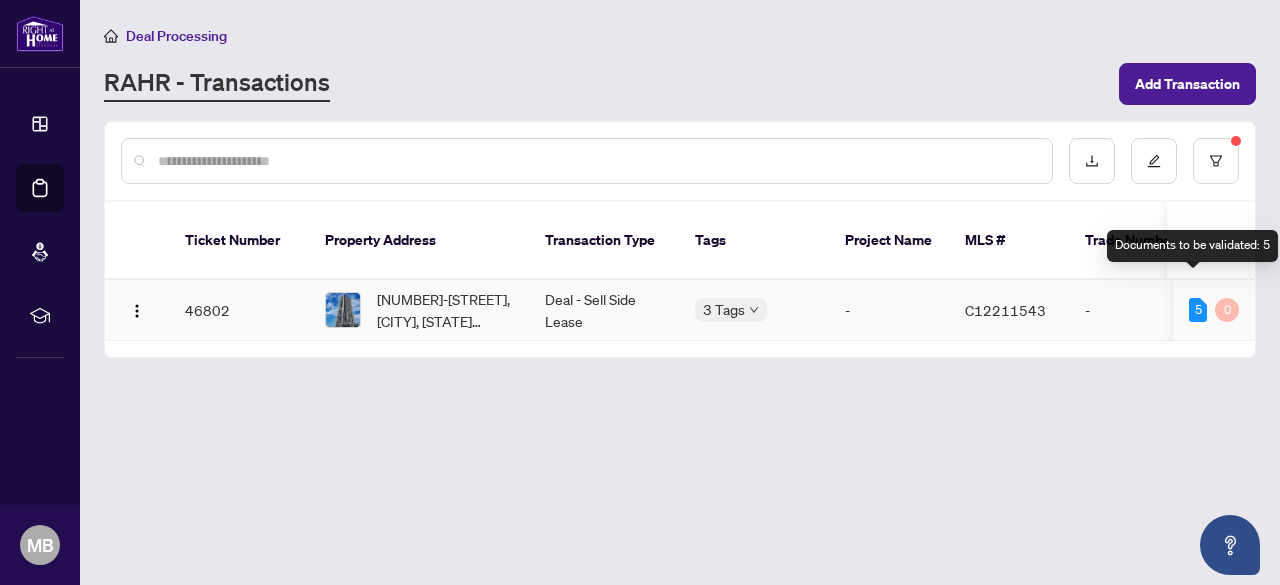 click on "5" at bounding box center (1198, 310) 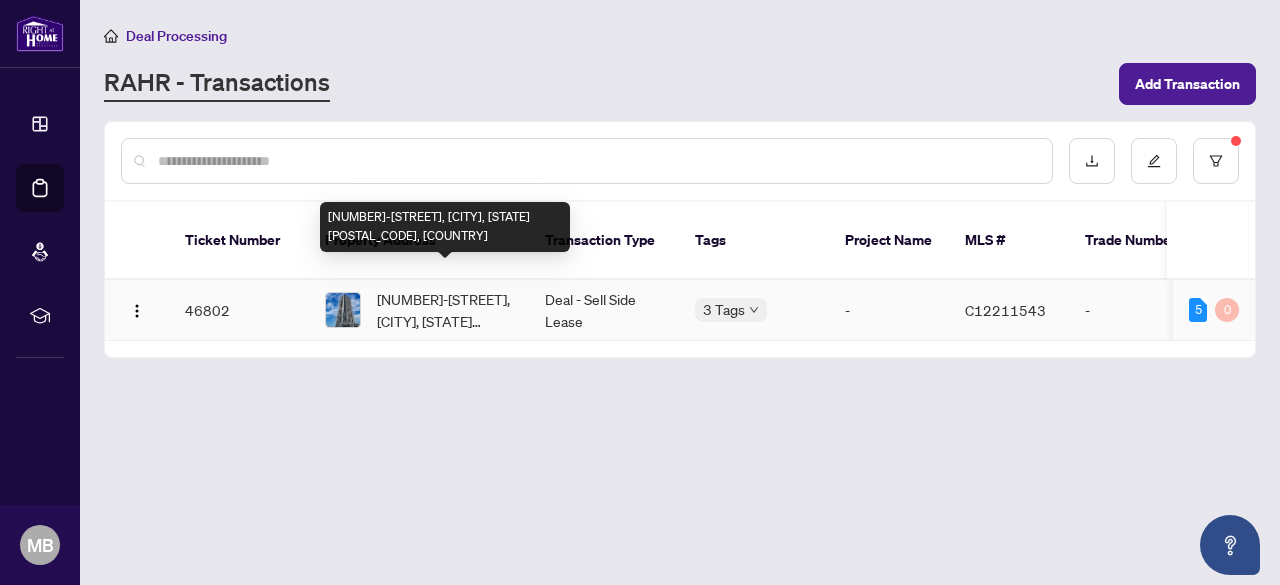 click on "[NUMBER]-[STREET], [CITY], [STATE] [POSTAL_CODE], [COUNTRY]" at bounding box center [445, 310] 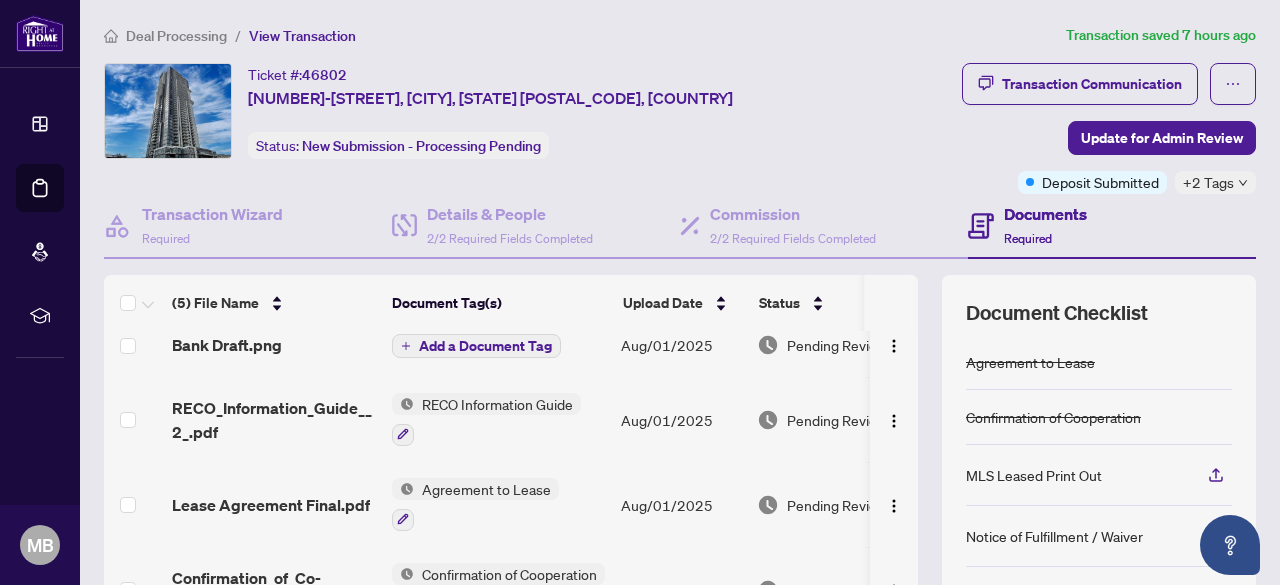 scroll, scrollTop: 19, scrollLeft: 0, axis: vertical 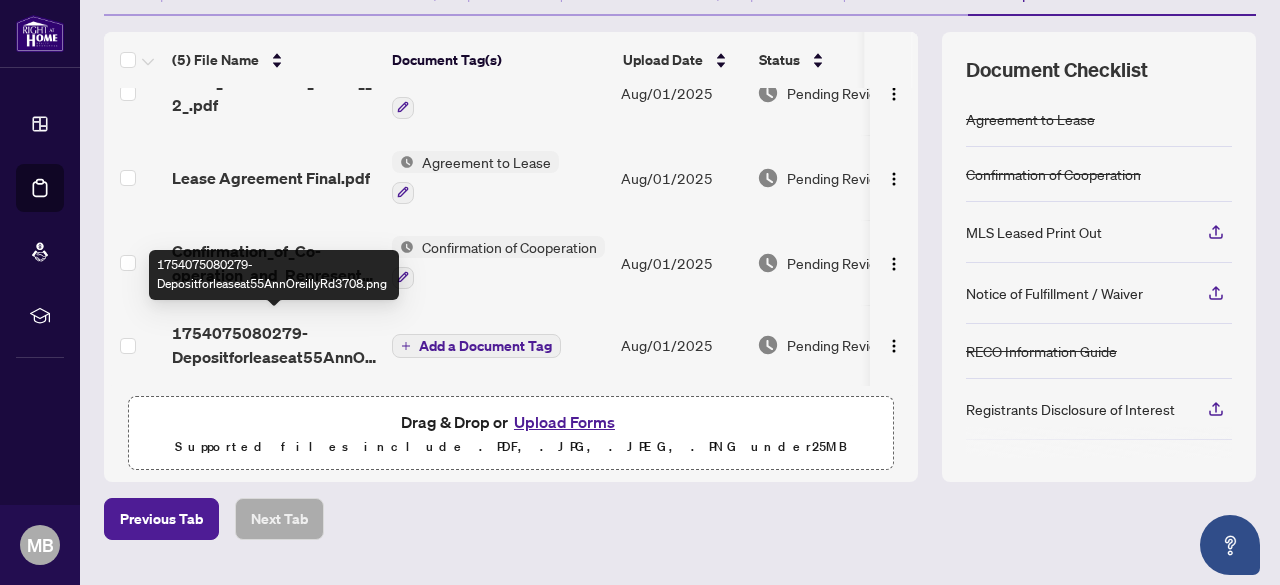 click on "1754075080279-Depositforleaseat55AnnOreillyRd3708.png" at bounding box center [274, 345] 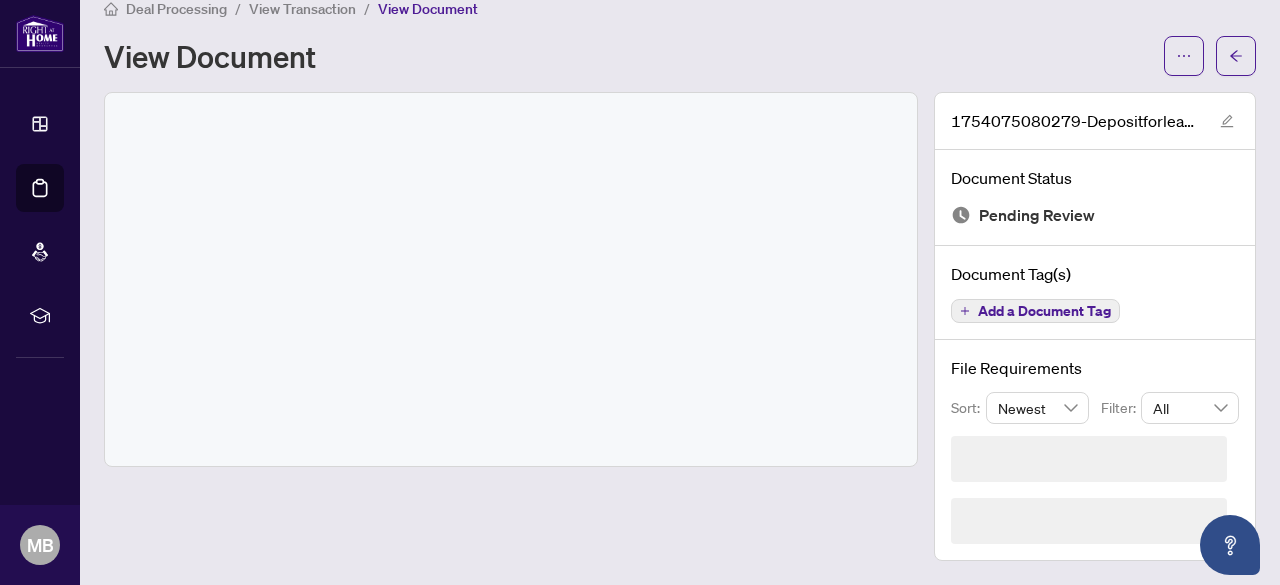 scroll, scrollTop: 0, scrollLeft: 0, axis: both 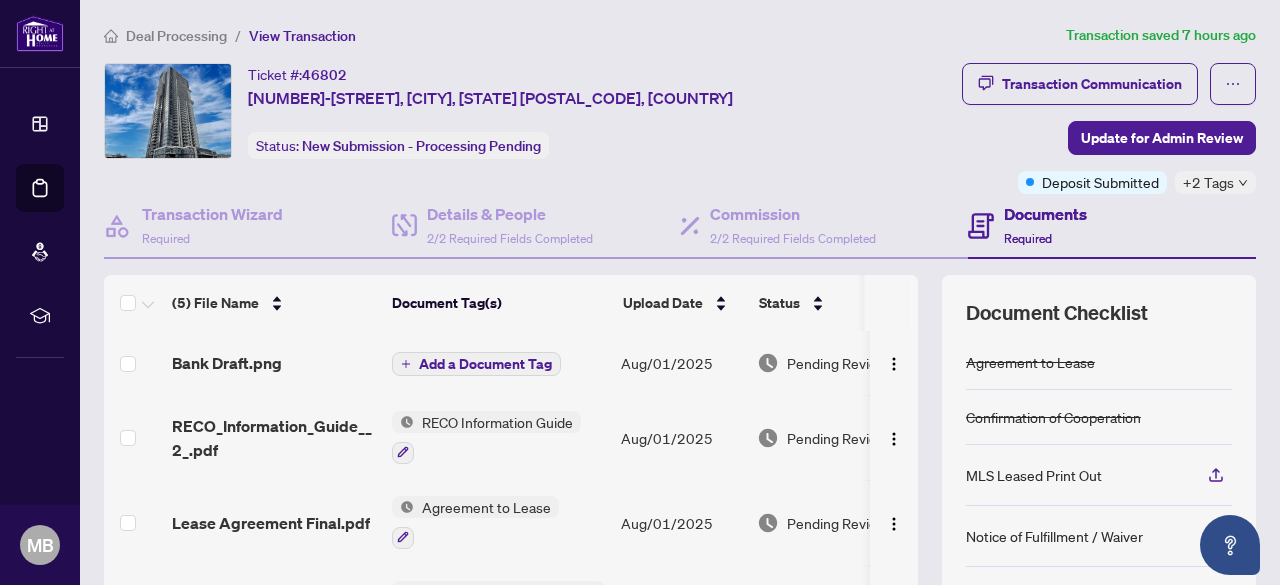 click on "Add a Document Tag" at bounding box center [498, 363] 